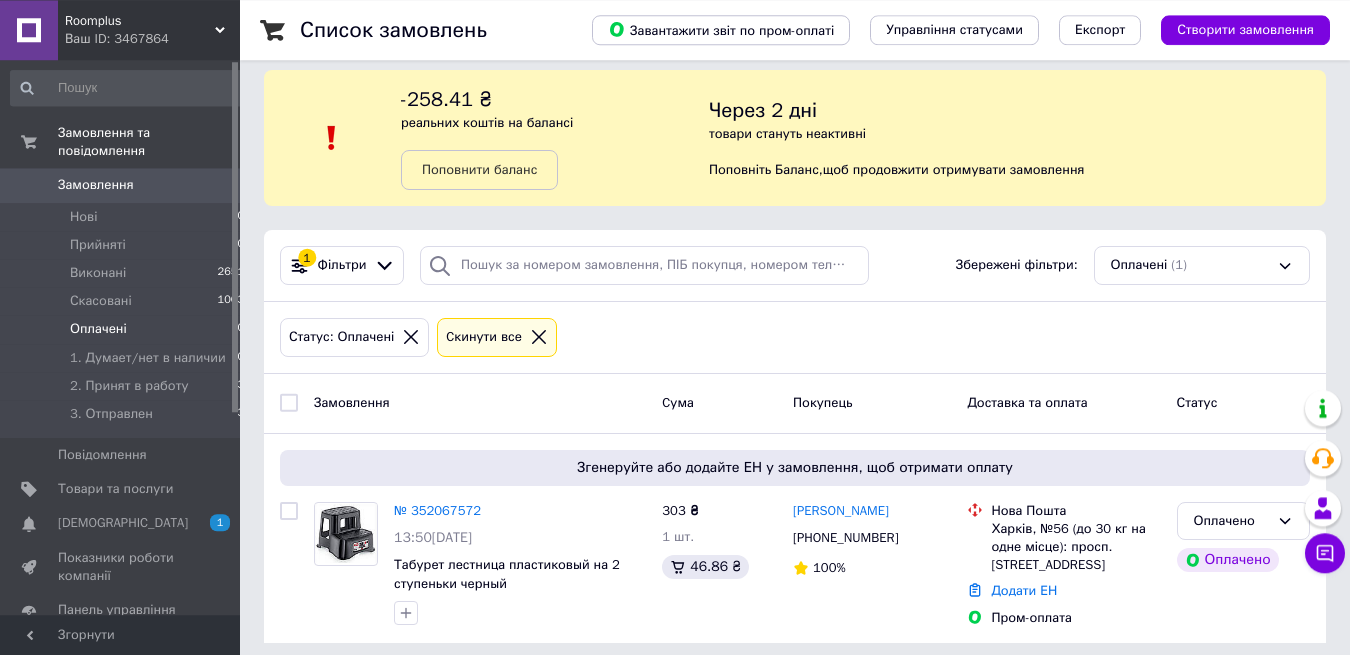 scroll, scrollTop: 26, scrollLeft: 0, axis: vertical 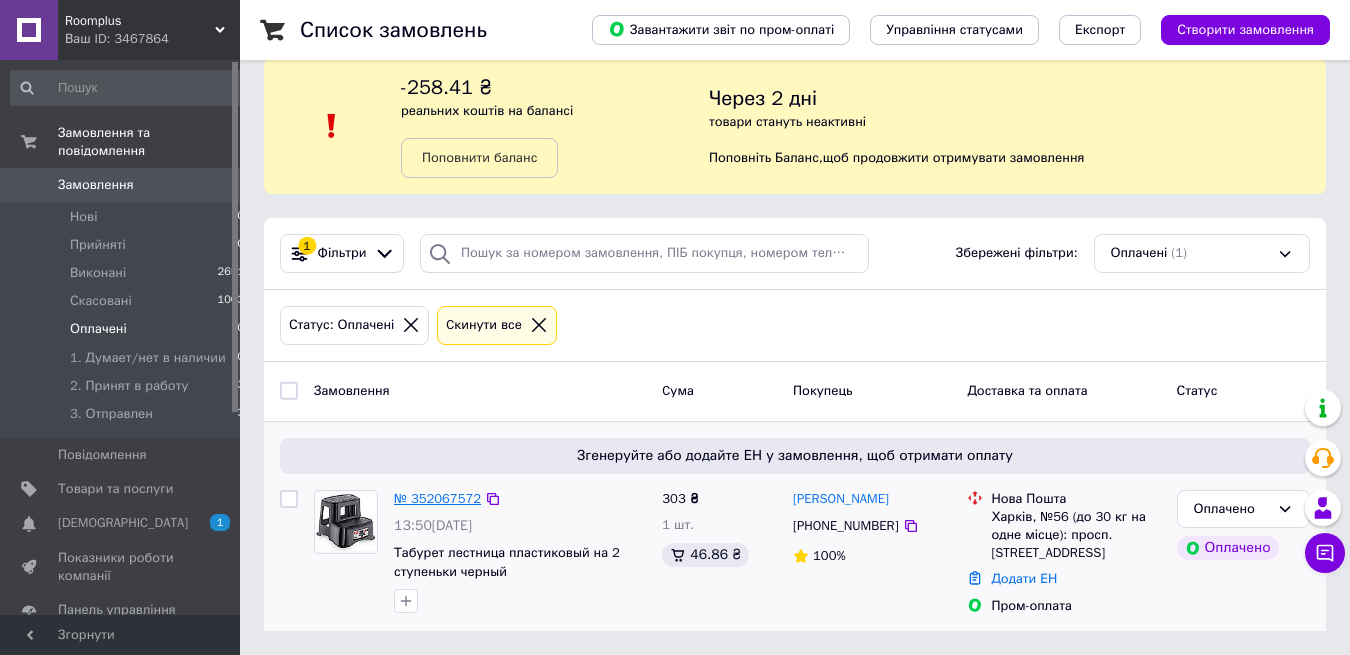 click on "№ 352067572" at bounding box center (437, 498) 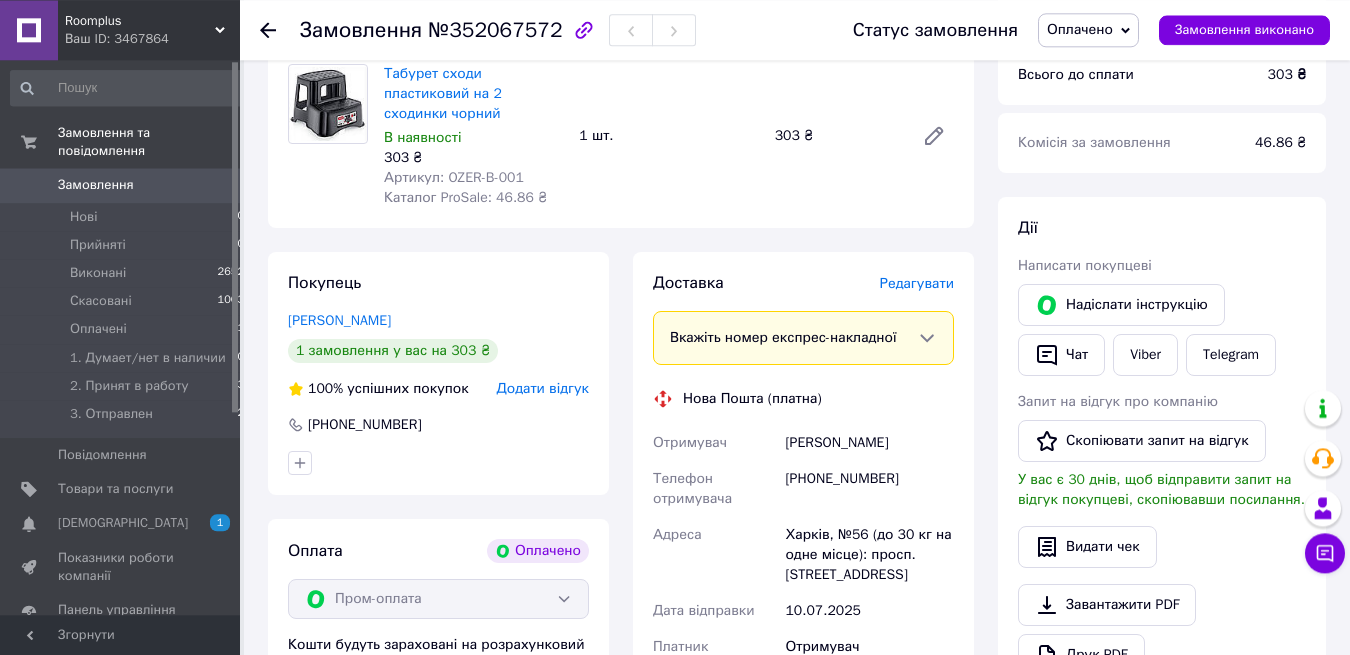 scroll, scrollTop: 816, scrollLeft: 0, axis: vertical 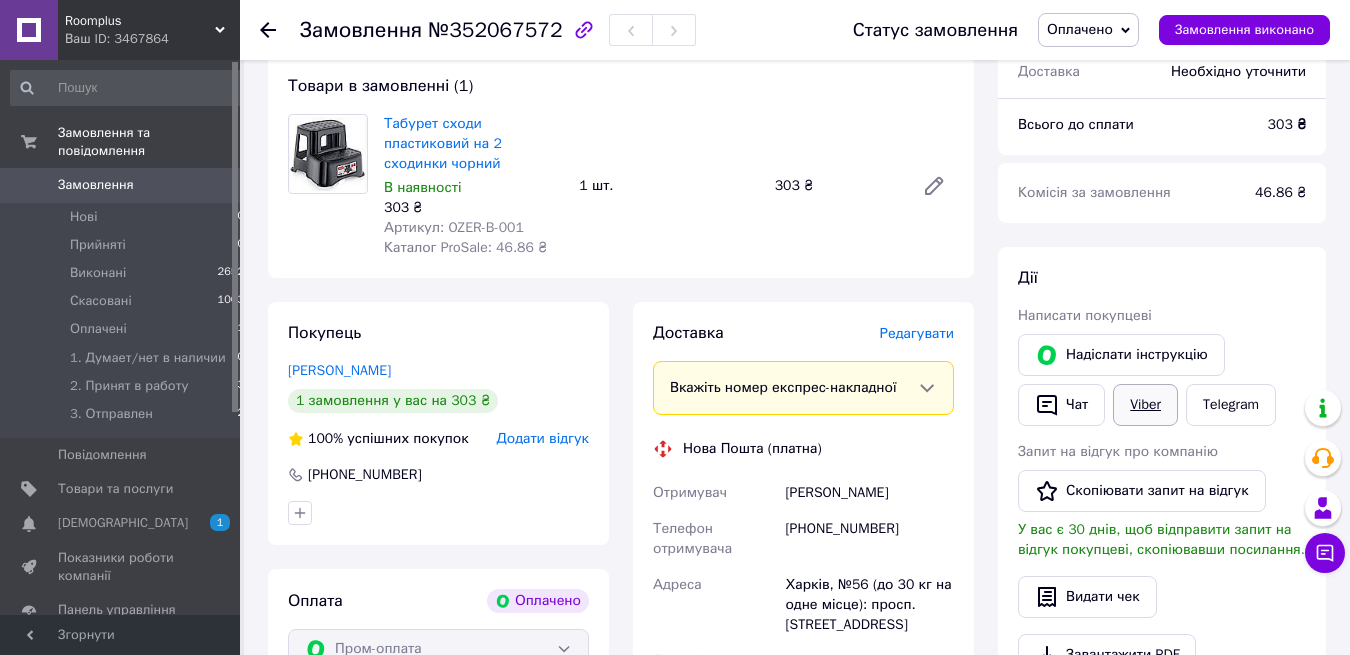 click on "Viber" at bounding box center [1145, 405] 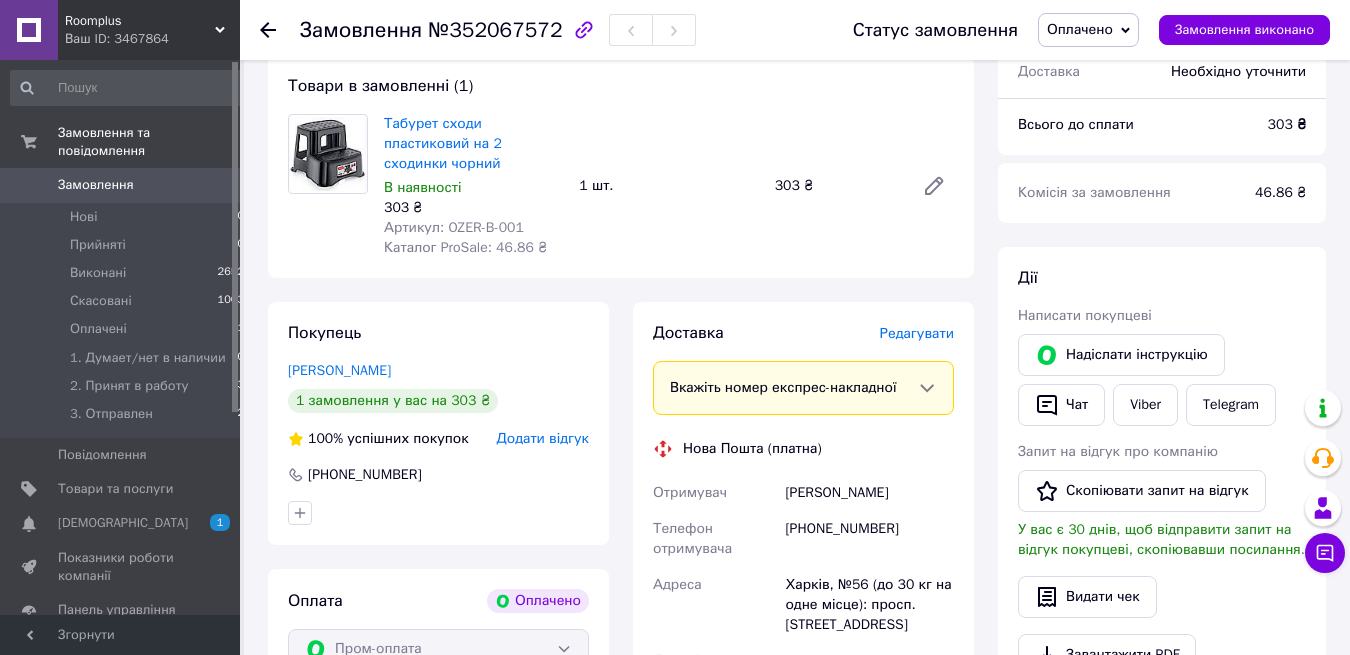 click on "[PERSON_NAME] покупцеві   [PERSON_NAME] інструкцію   Чат Viber Telegram Запит на відгук про компанію   Скопіювати запит на відгук У вас є 30 днів, щоб відправити запит на відгук покупцеві, скопіювавши посилання.   Видати чек   Завантажити PDF   Друк PDF   Повернути гроші покупцеві" at bounding box center [1162, 525] 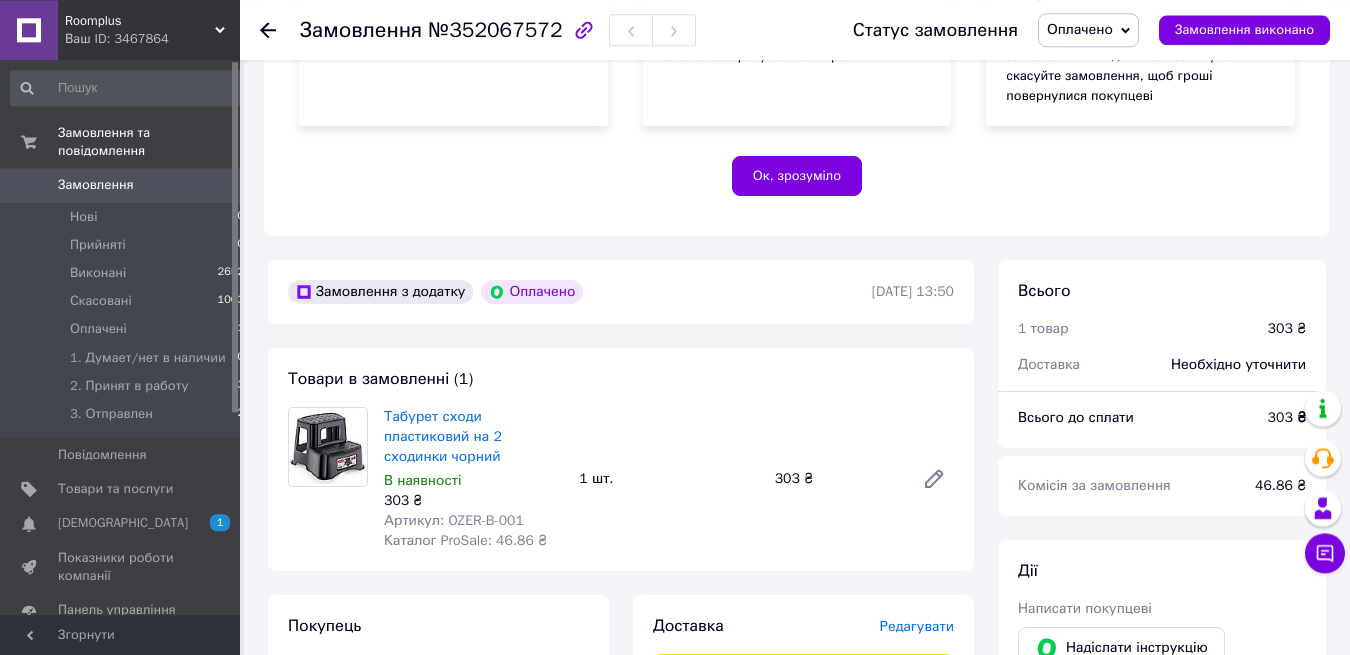 scroll, scrollTop: 612, scrollLeft: 0, axis: vertical 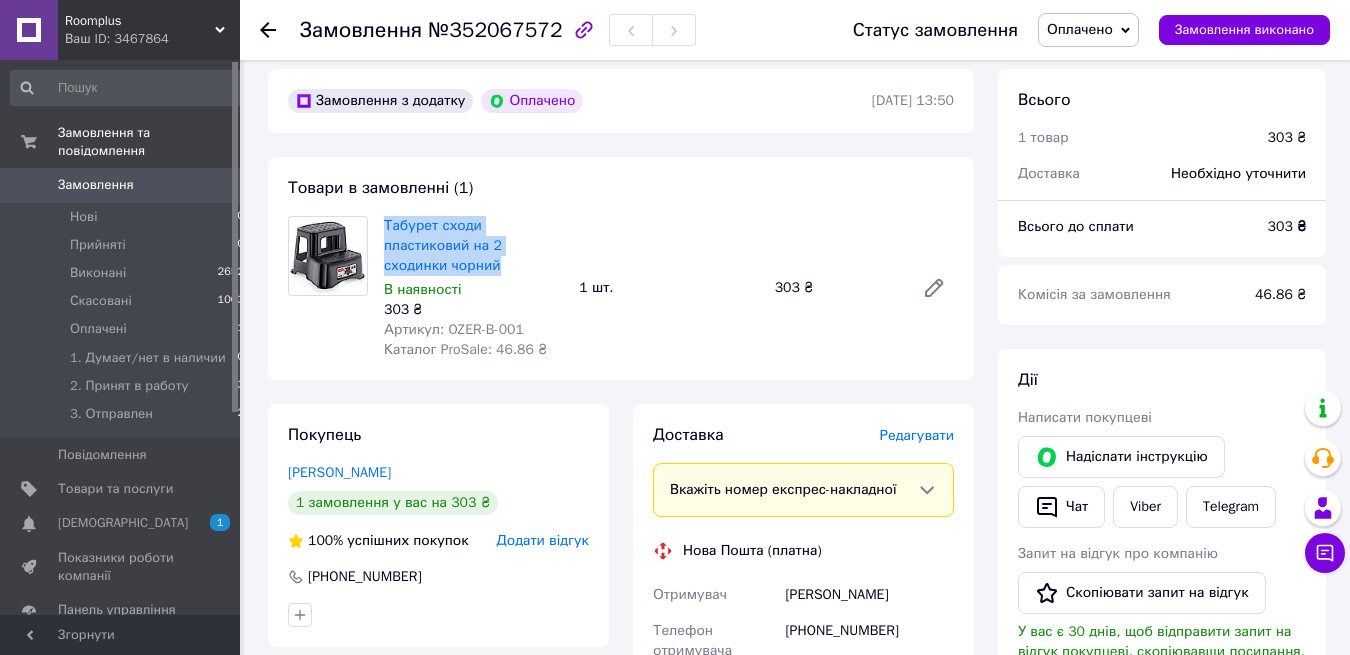 drag, startPoint x: 381, startPoint y: 204, endPoint x: 499, endPoint y: 246, distance: 125.25175 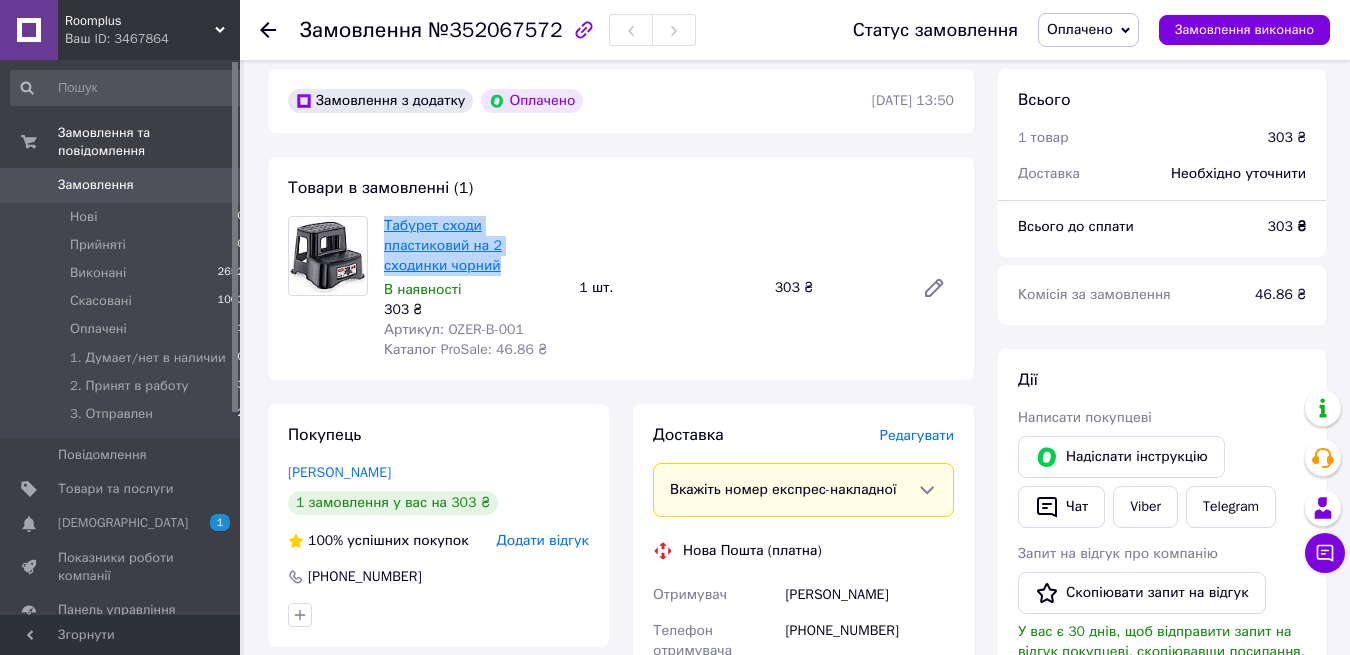 copy on "Табурет сходи пластиковий на 2 сходинки чорний" 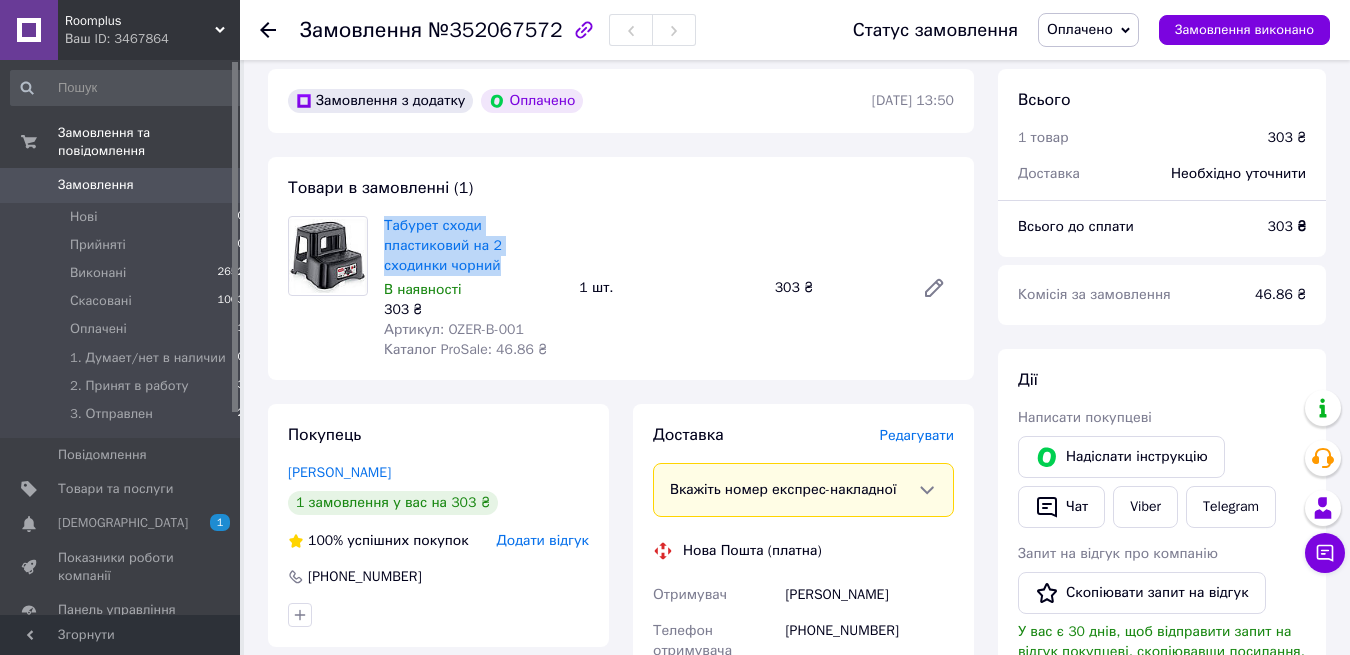click on "Оплачено" at bounding box center [1080, 29] 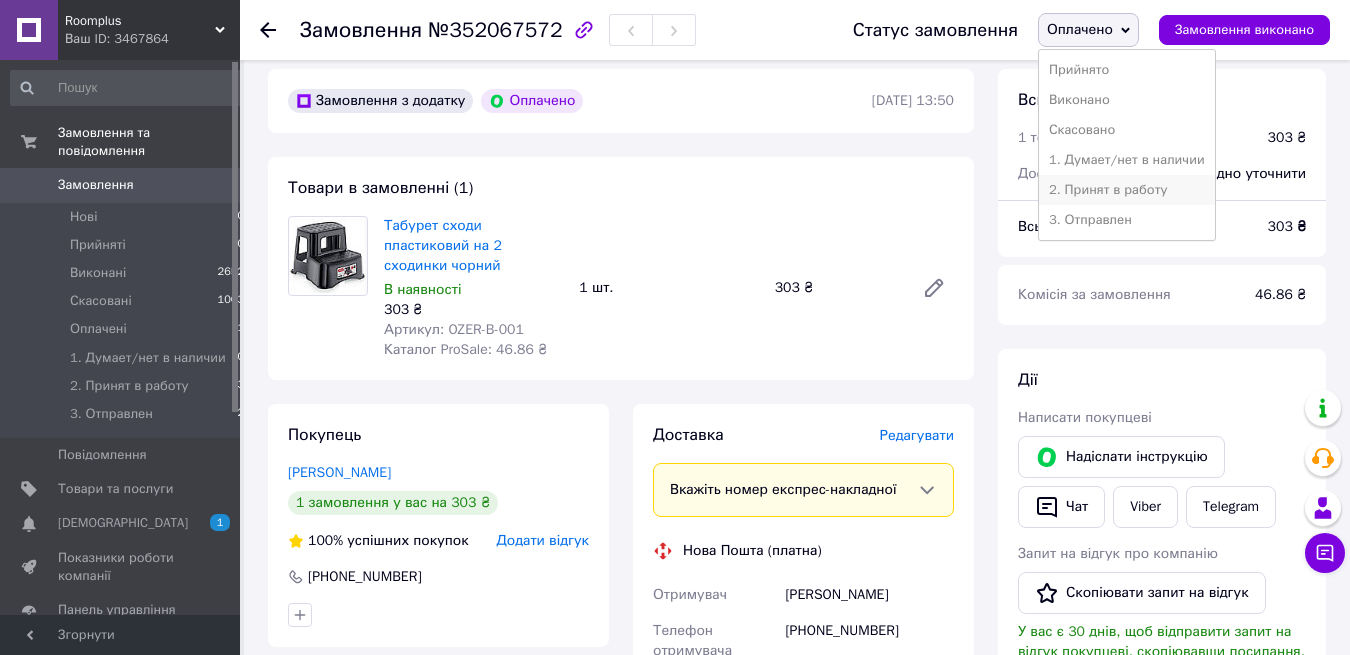 click on "2. Принят в работу" at bounding box center [1127, 190] 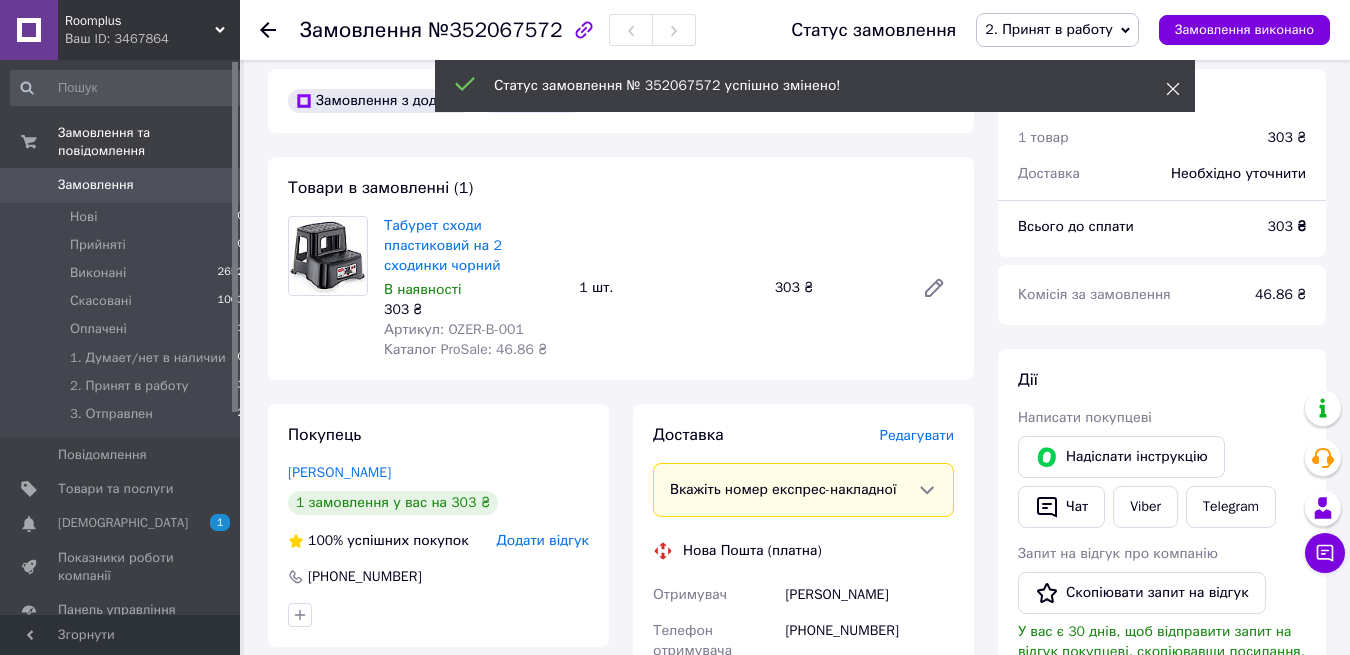 click 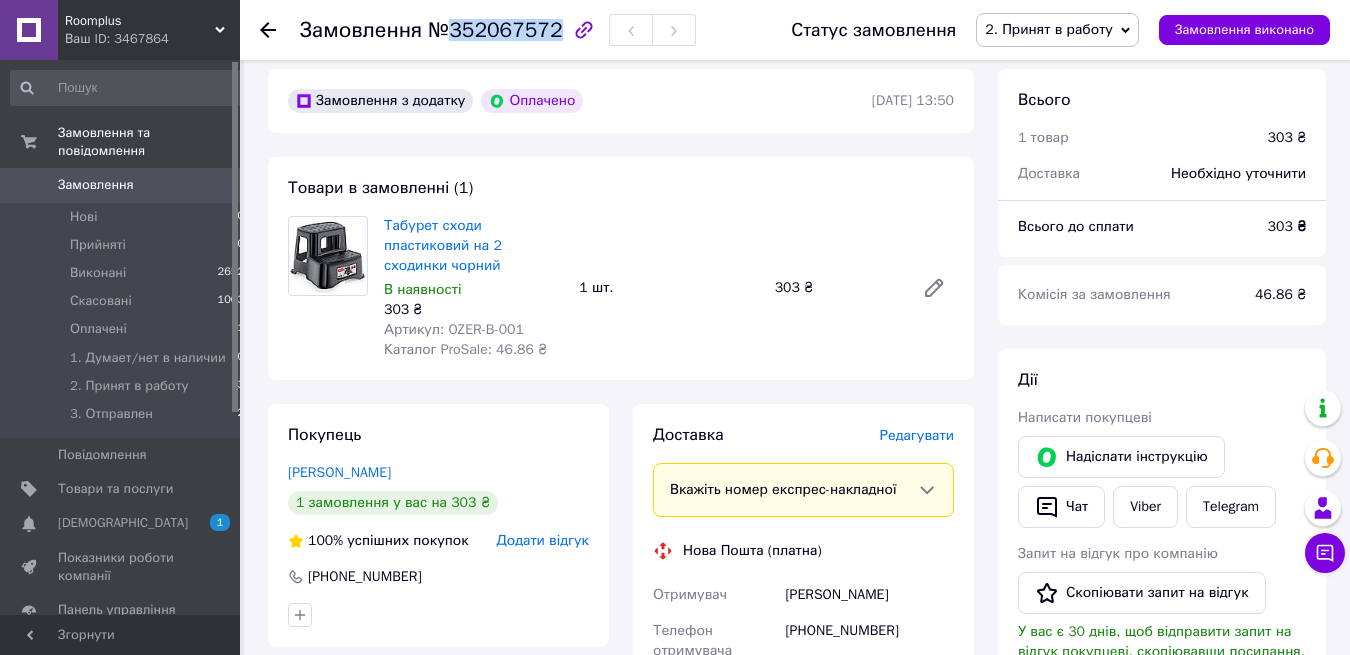 drag, startPoint x: 449, startPoint y: 25, endPoint x: 541, endPoint y: 31, distance: 92.19544 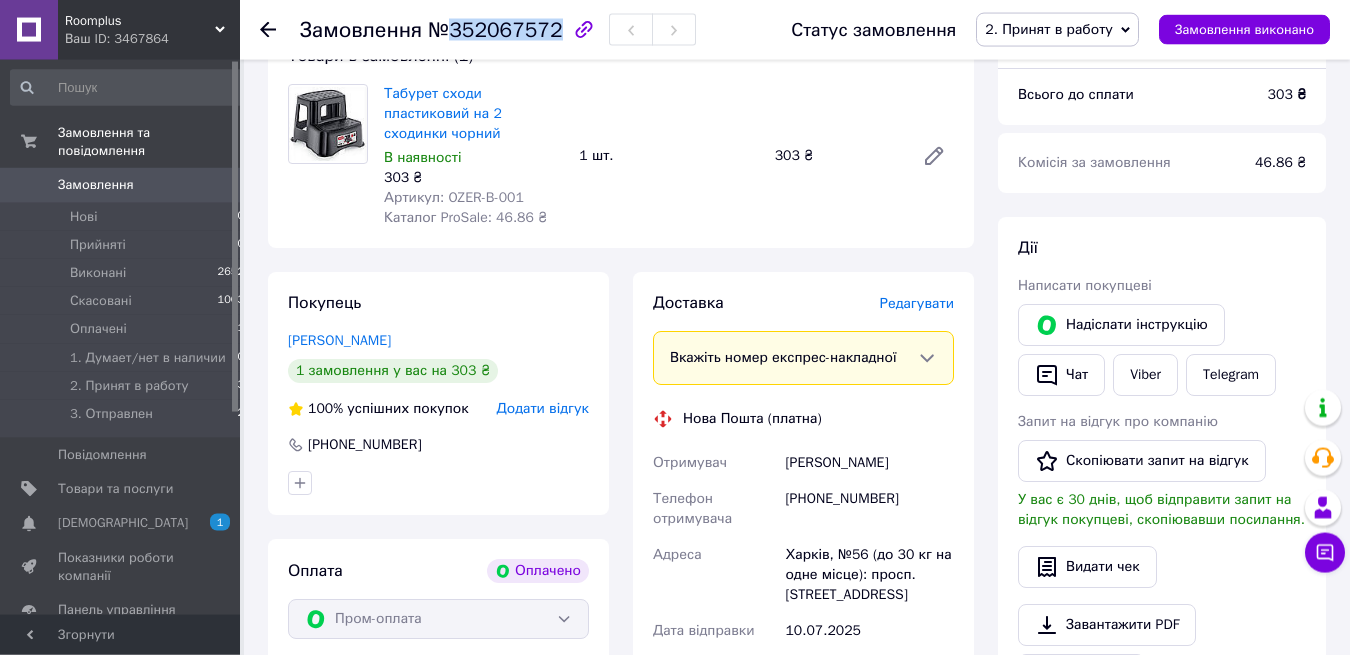 scroll, scrollTop: 816, scrollLeft: 0, axis: vertical 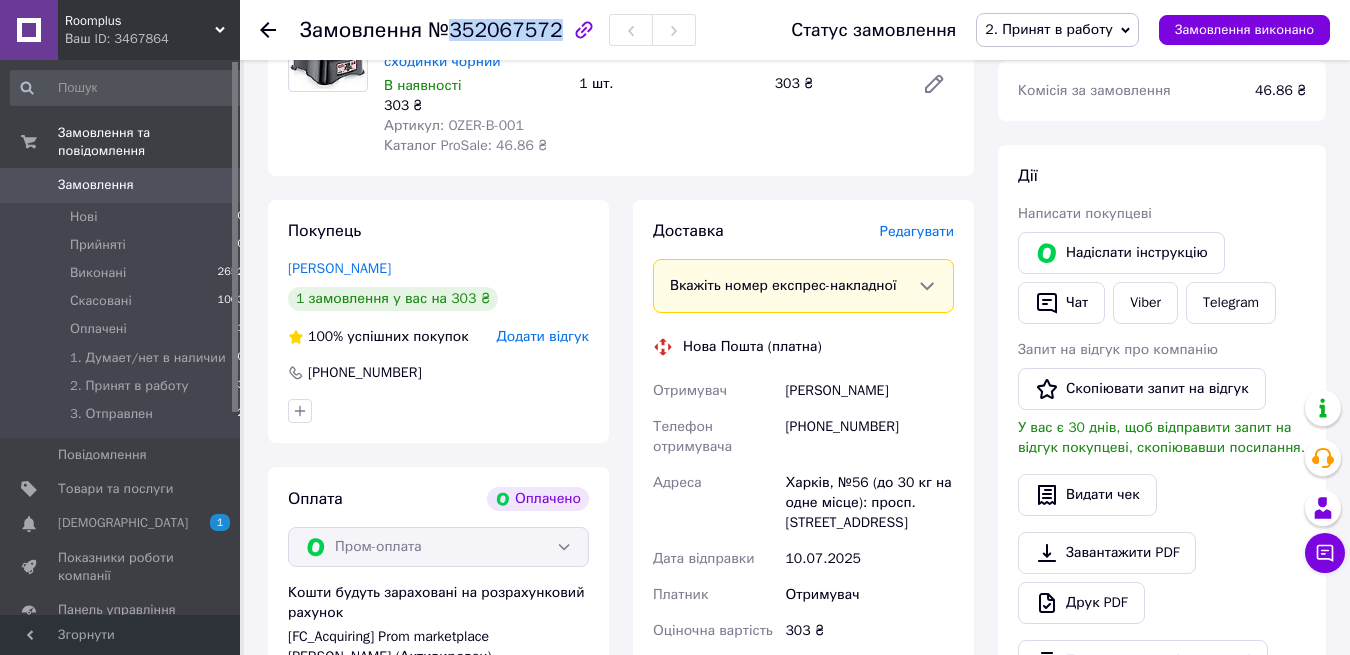 drag, startPoint x: 779, startPoint y: 392, endPoint x: 927, endPoint y: 398, distance: 148.12157 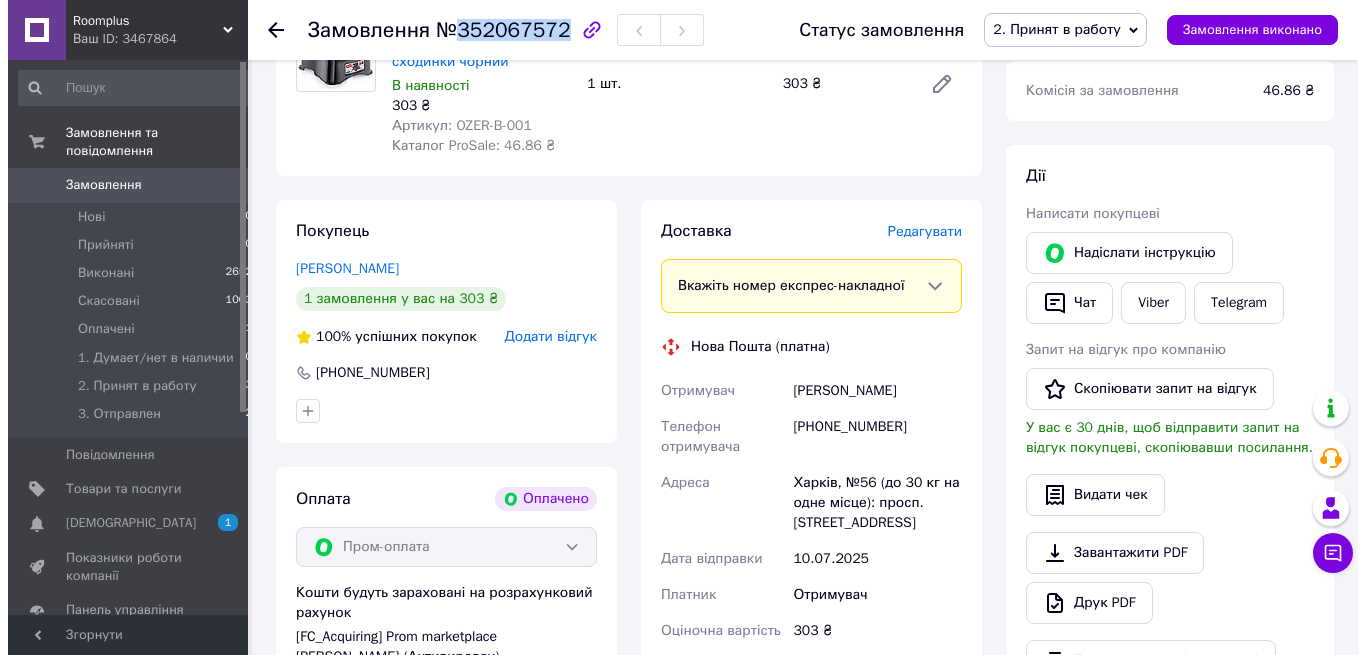 scroll, scrollTop: 714, scrollLeft: 0, axis: vertical 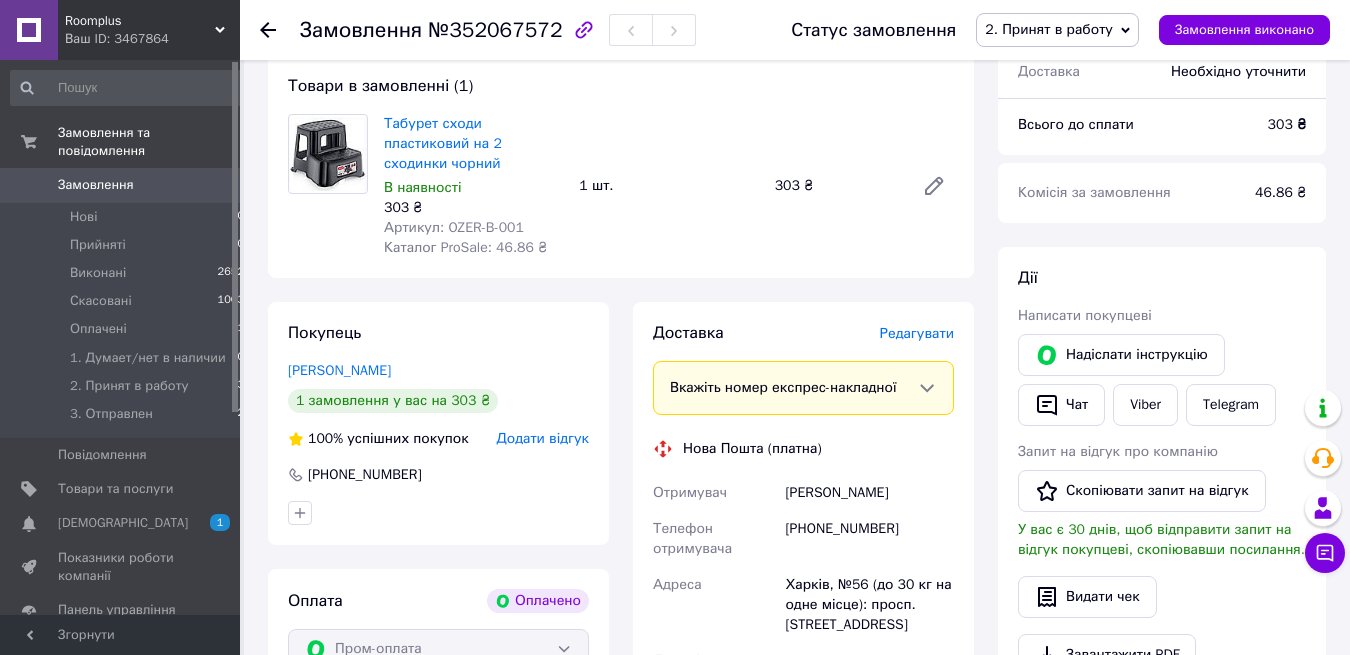 click on "Редагувати" at bounding box center (917, 333) 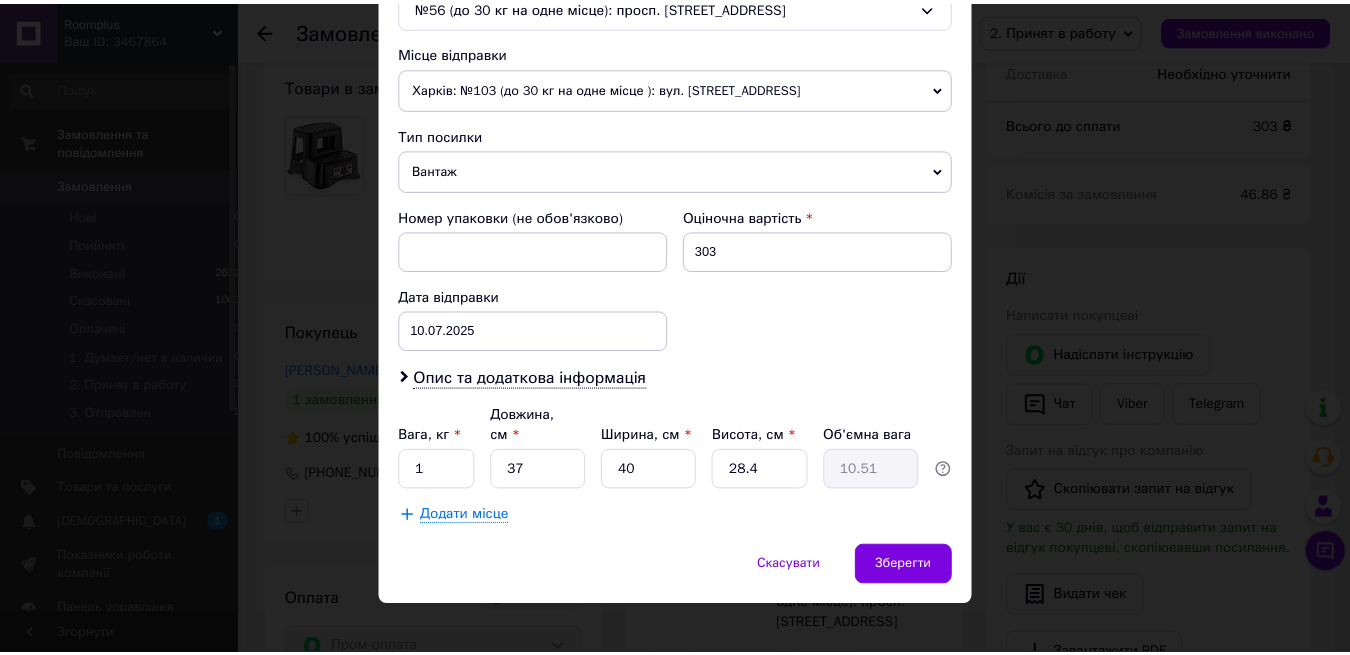 scroll, scrollTop: 673, scrollLeft: 0, axis: vertical 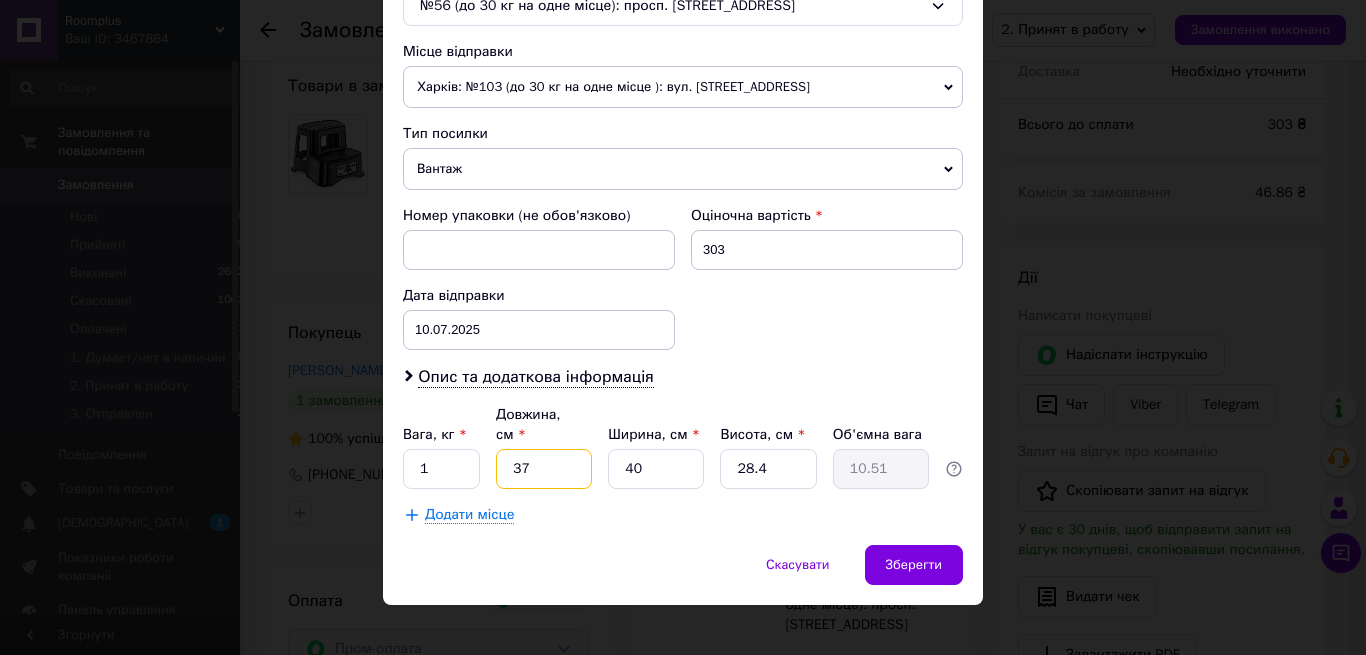 click on "37" at bounding box center (544, 469) 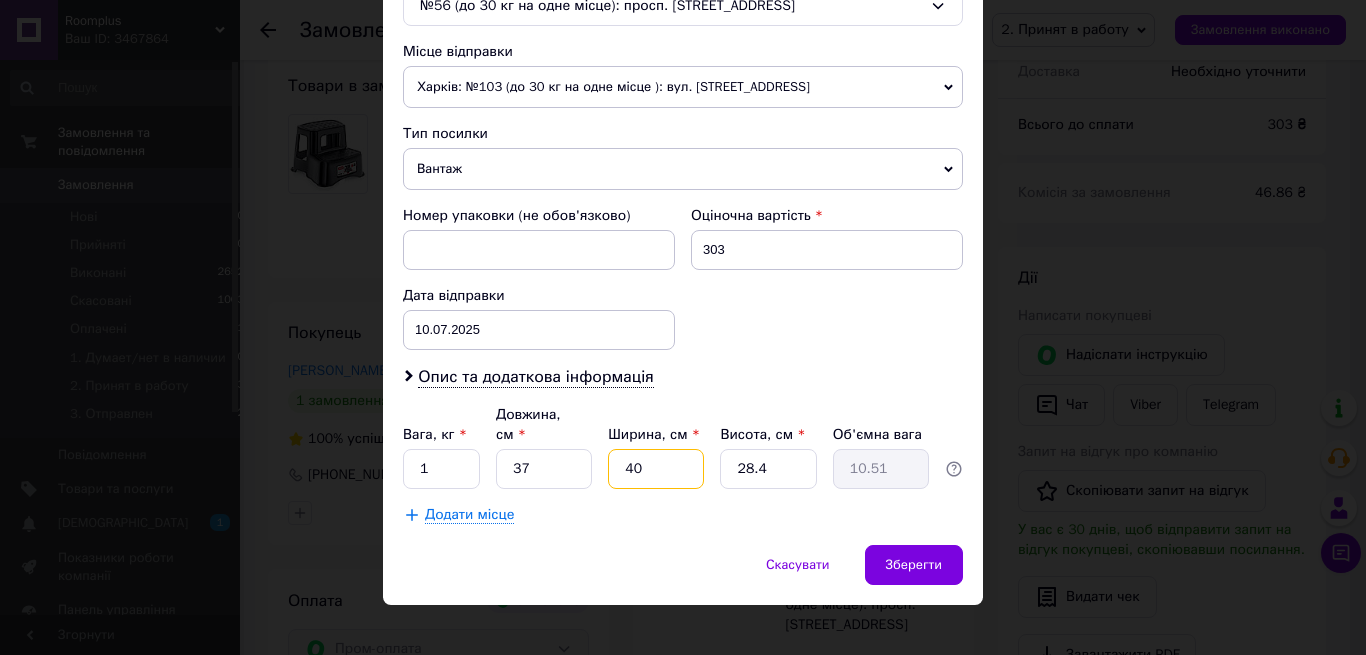 drag, startPoint x: 637, startPoint y: 453, endPoint x: 613, endPoint y: 442, distance: 26.400757 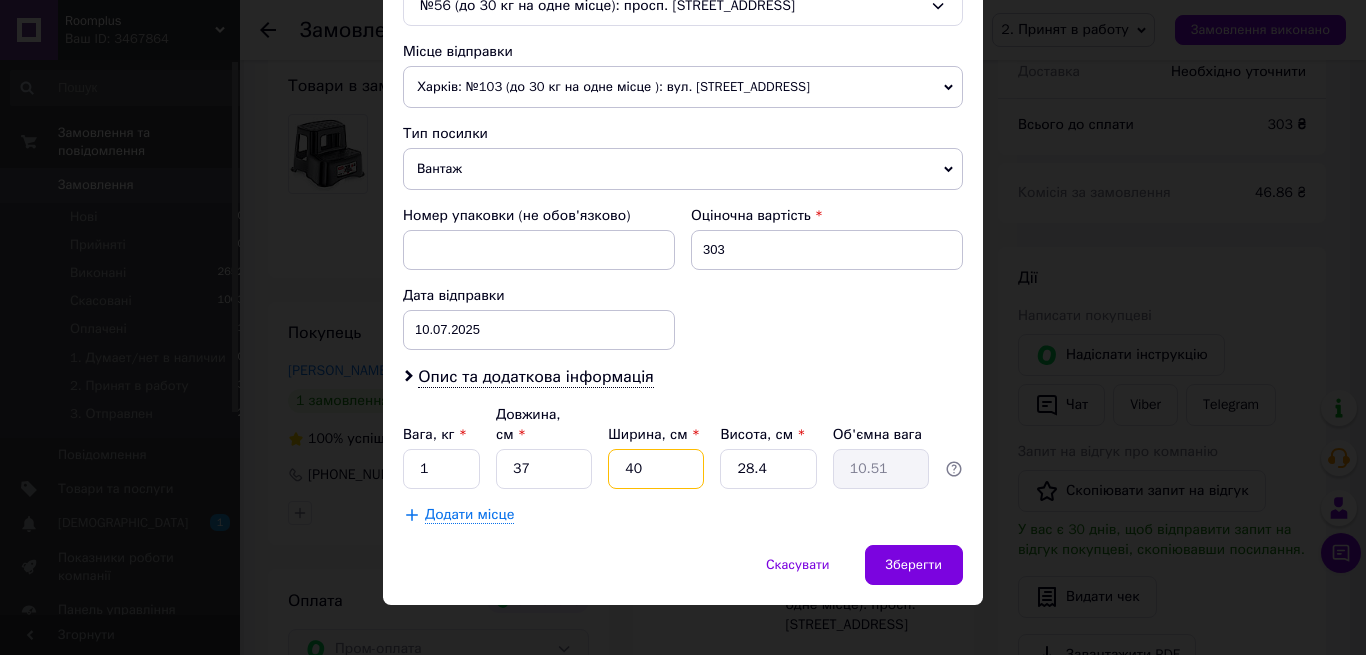 type on "3" 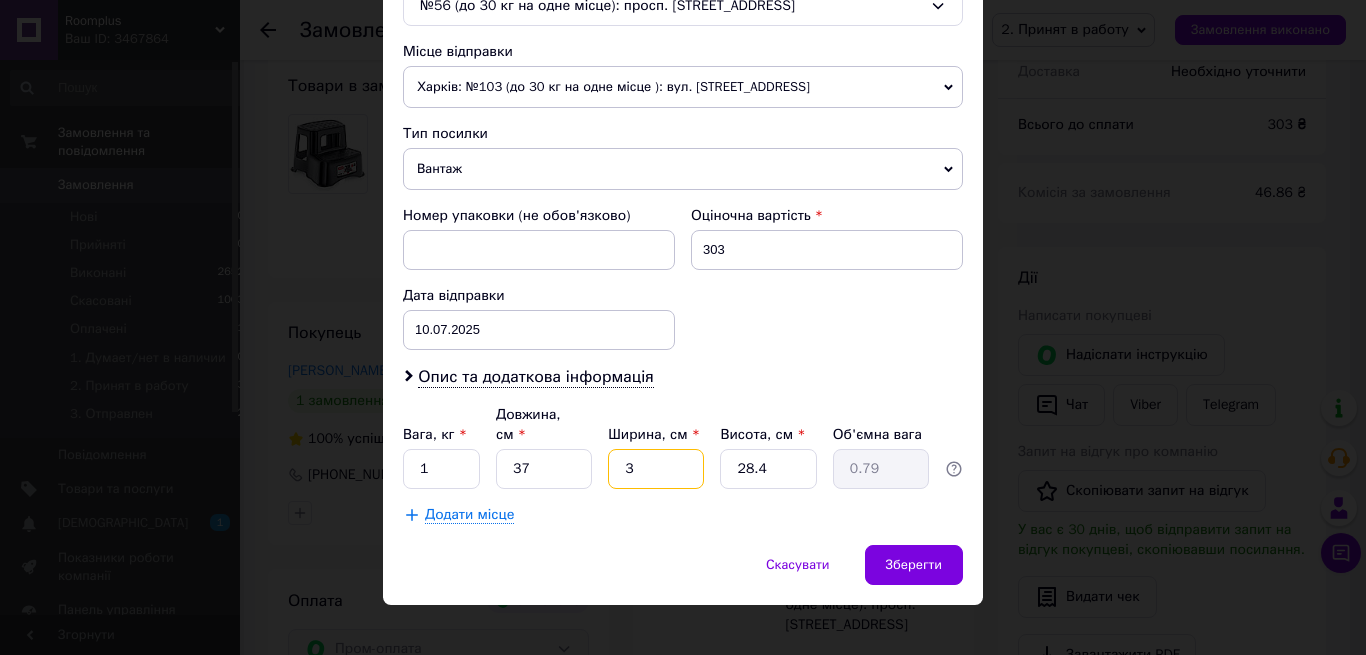 type on "39" 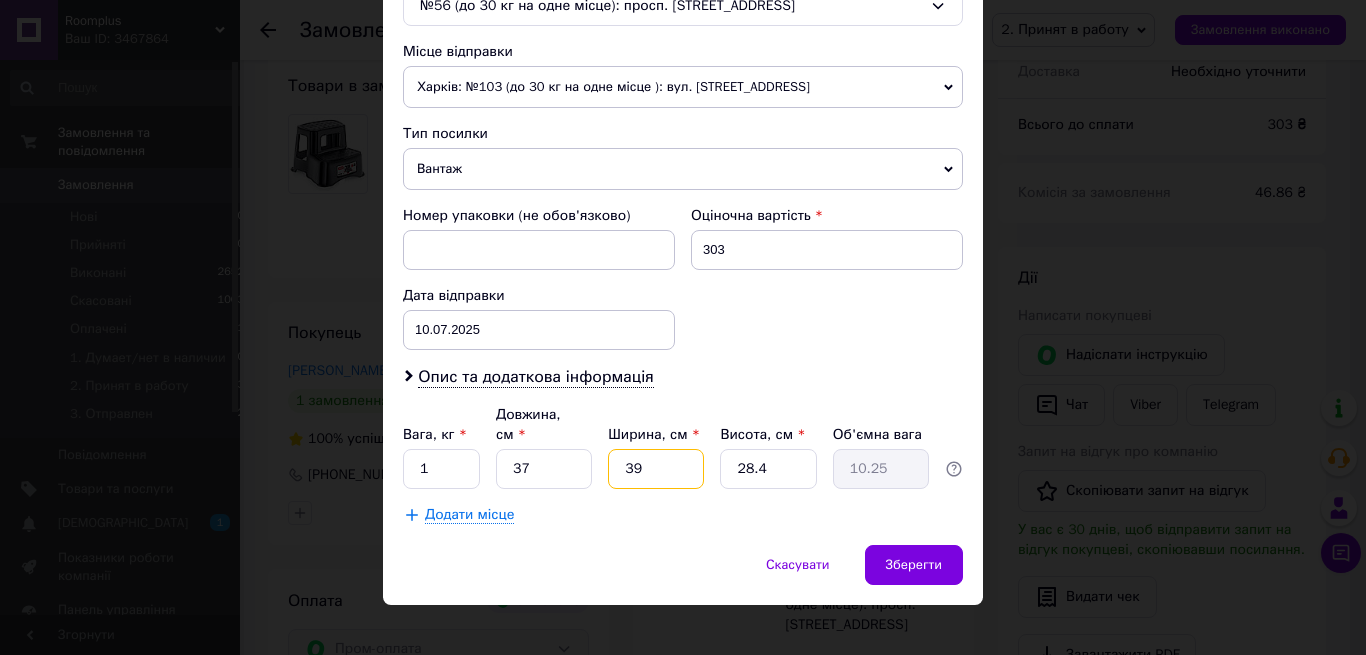 type on "39" 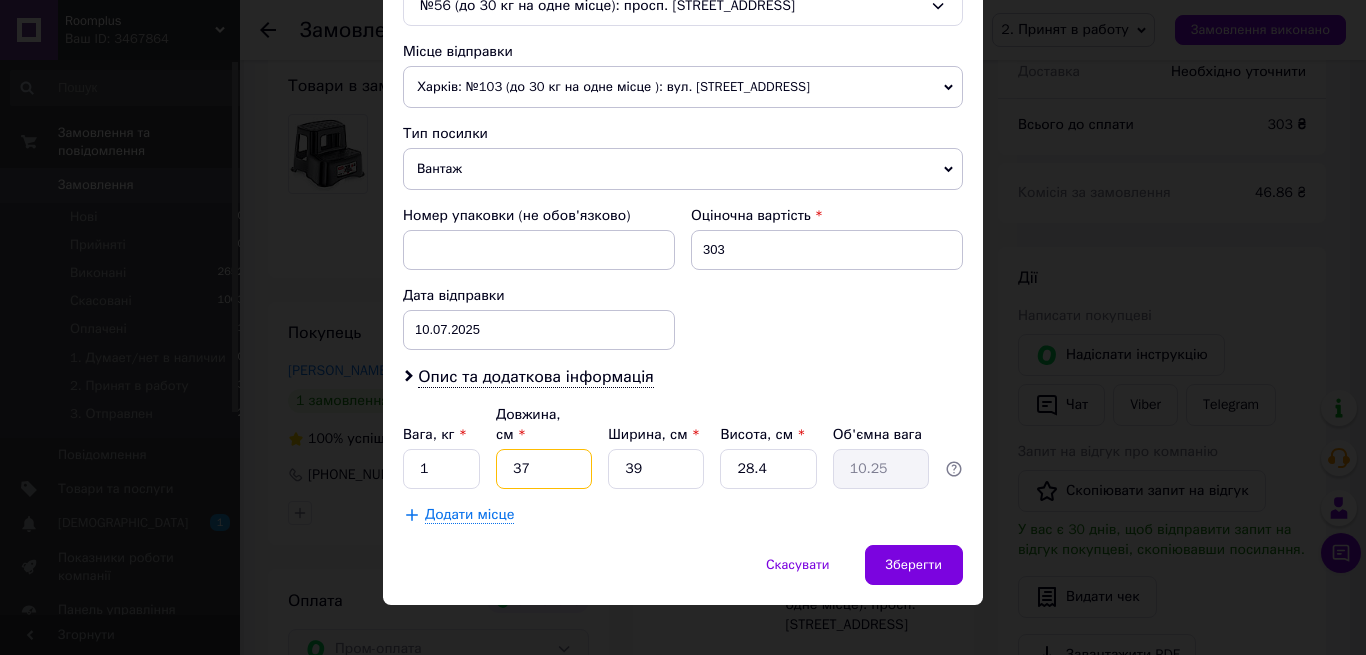 drag, startPoint x: 520, startPoint y: 449, endPoint x: 556, endPoint y: 453, distance: 36.221542 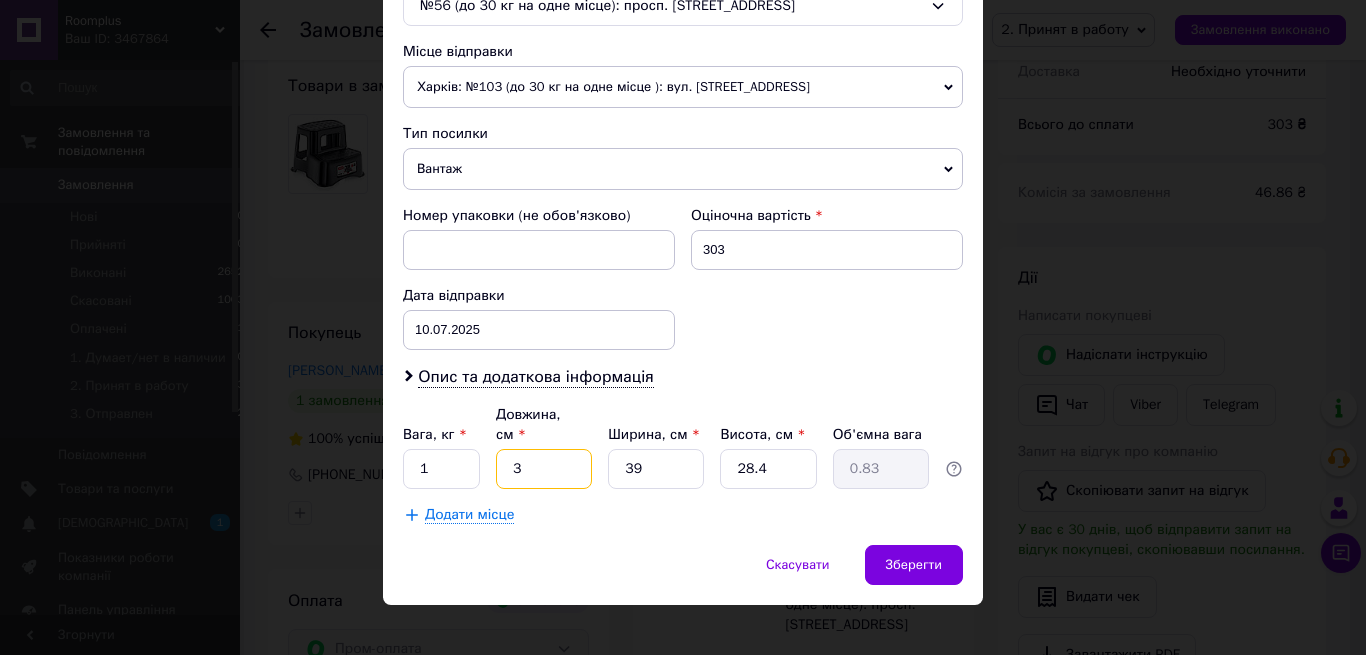 type on "36" 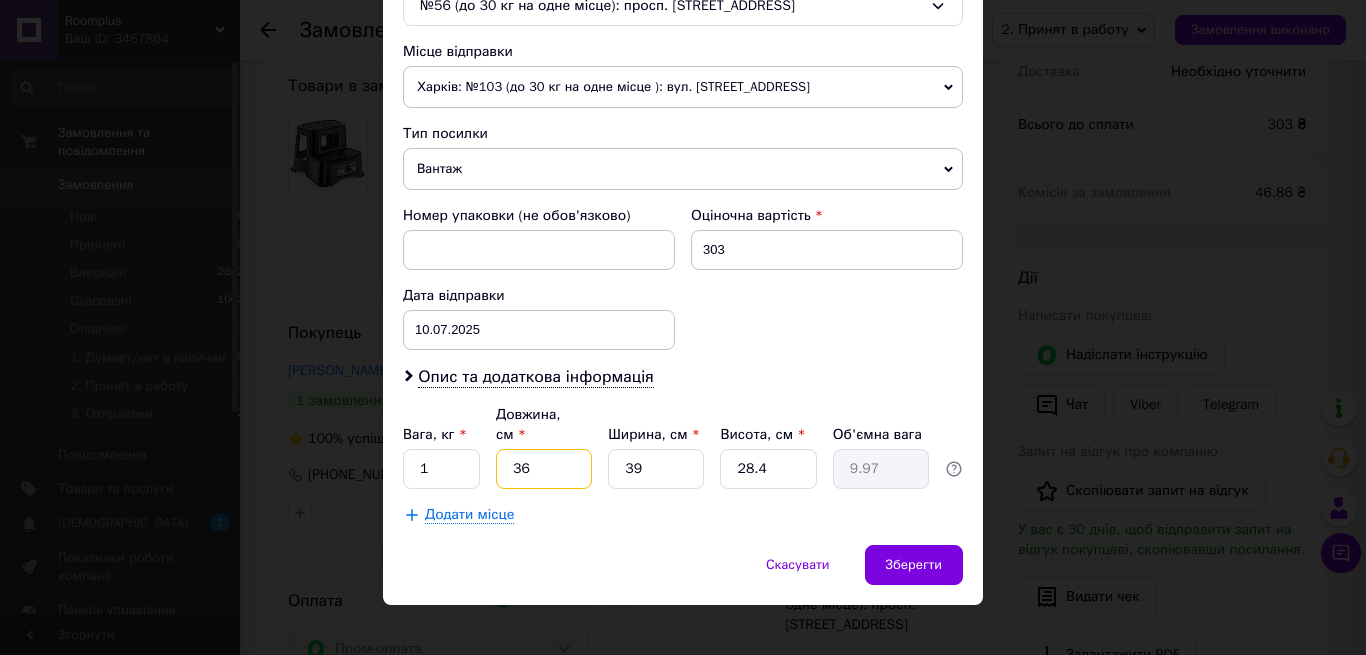 type on "36" 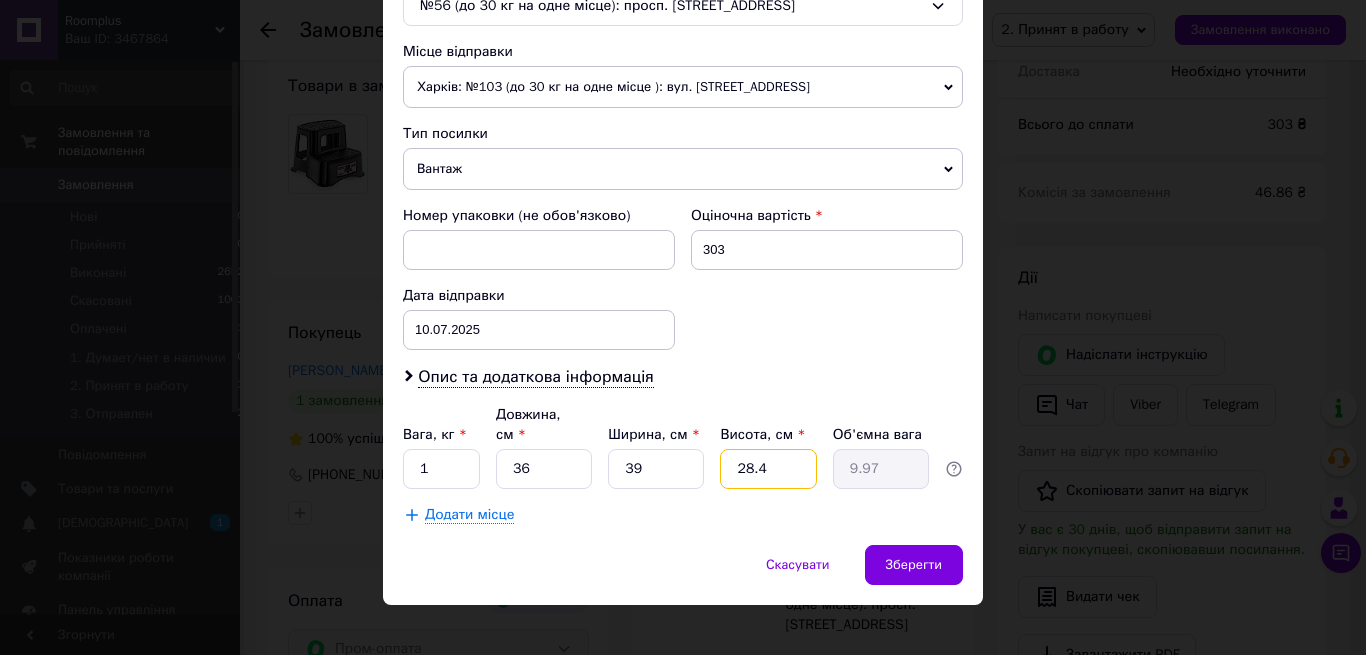 click on "28.4" at bounding box center [768, 469] 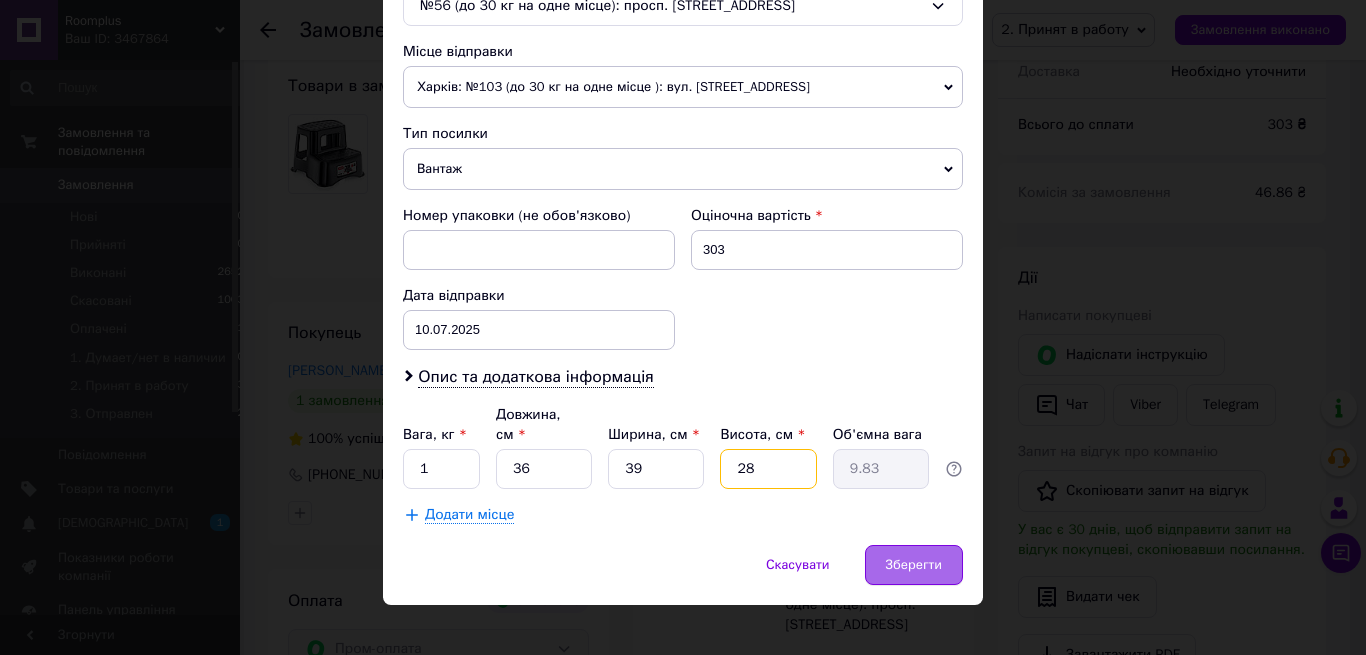 type on "28" 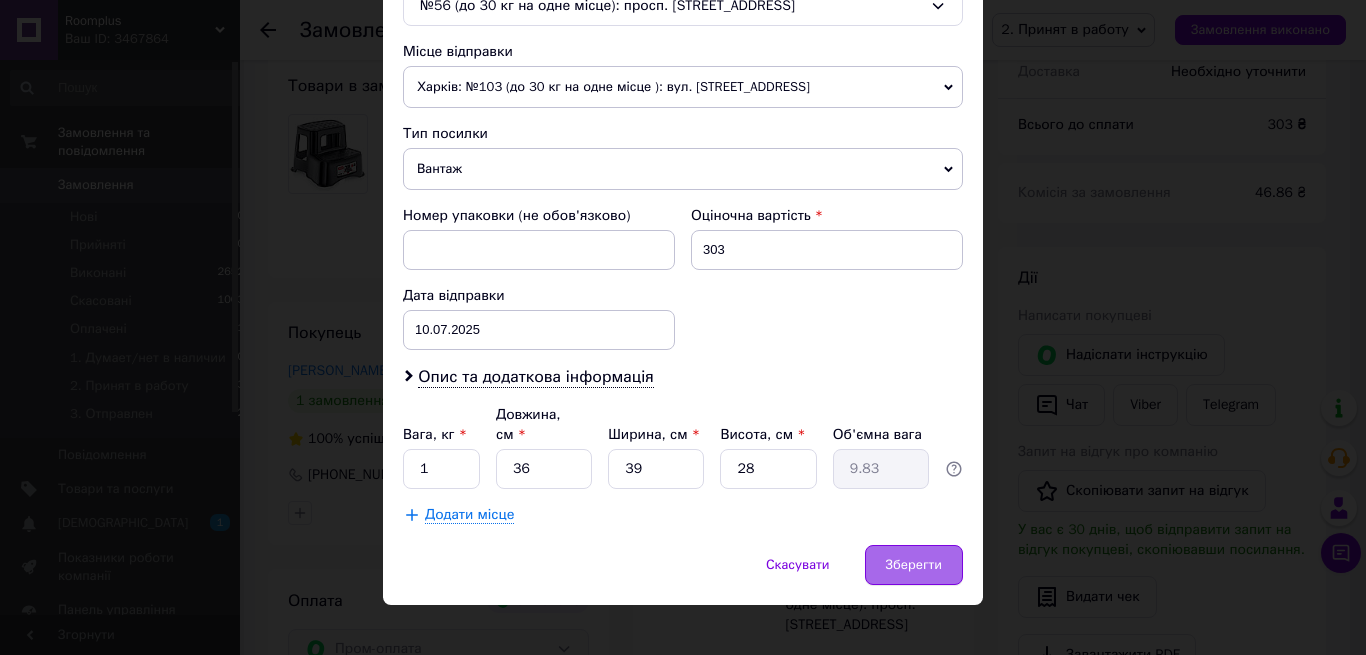 click on "Зберегти" at bounding box center [914, 565] 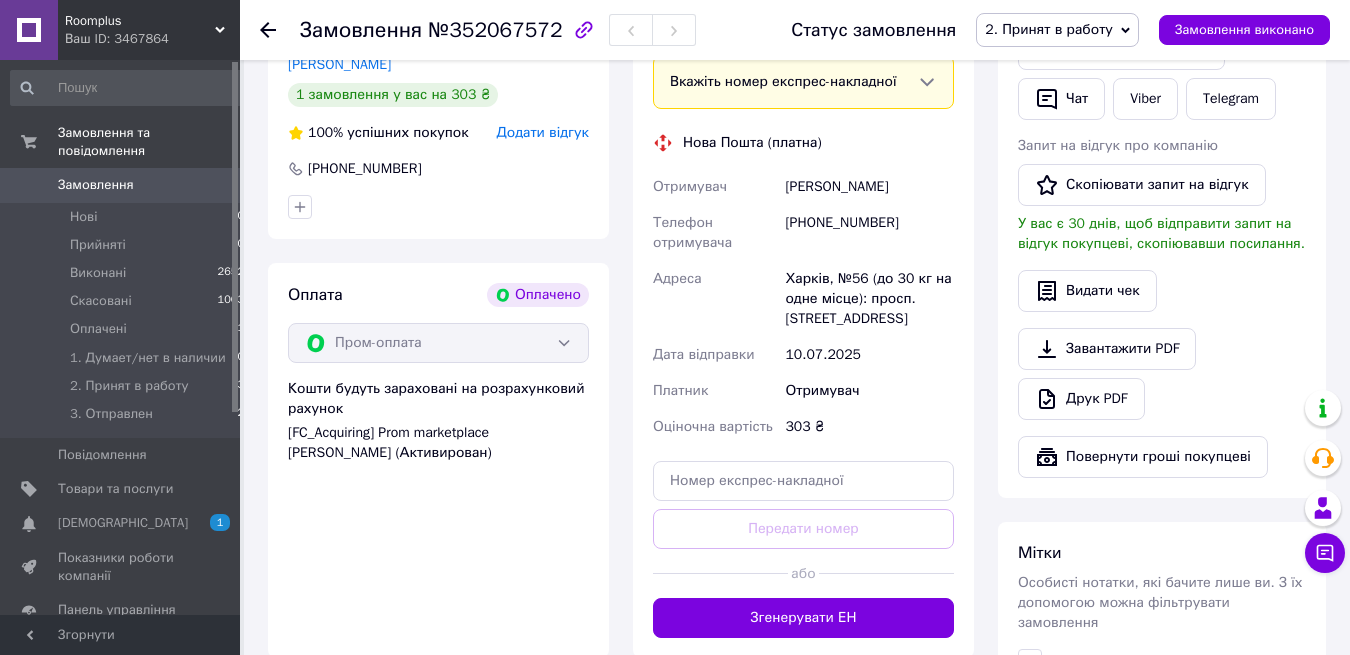 scroll, scrollTop: 1122, scrollLeft: 0, axis: vertical 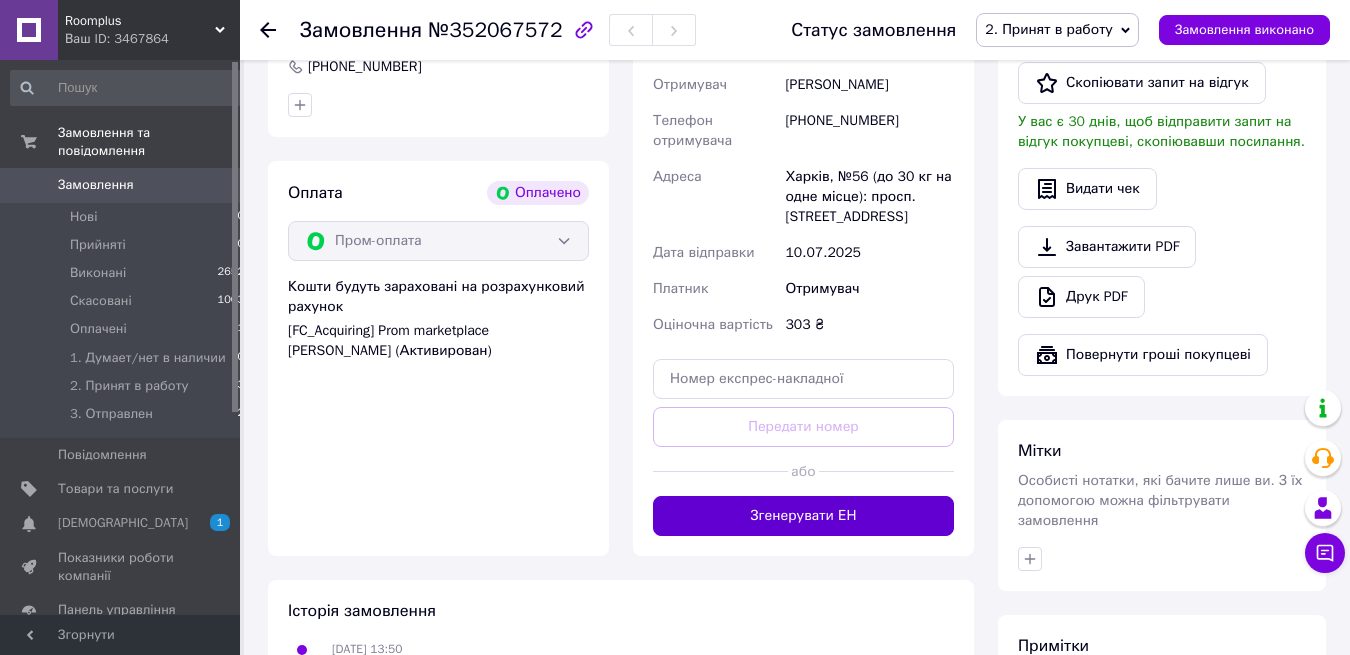 click on "Згенерувати ЕН" at bounding box center (803, 516) 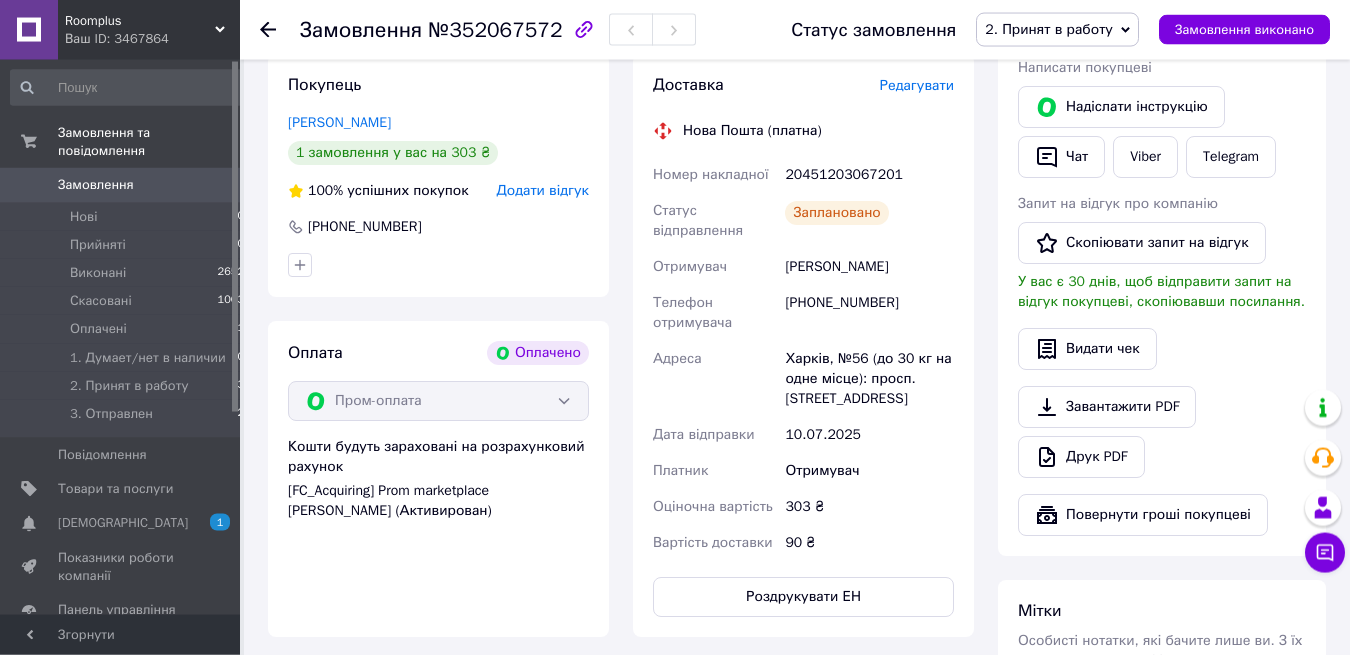 scroll, scrollTop: 918, scrollLeft: 0, axis: vertical 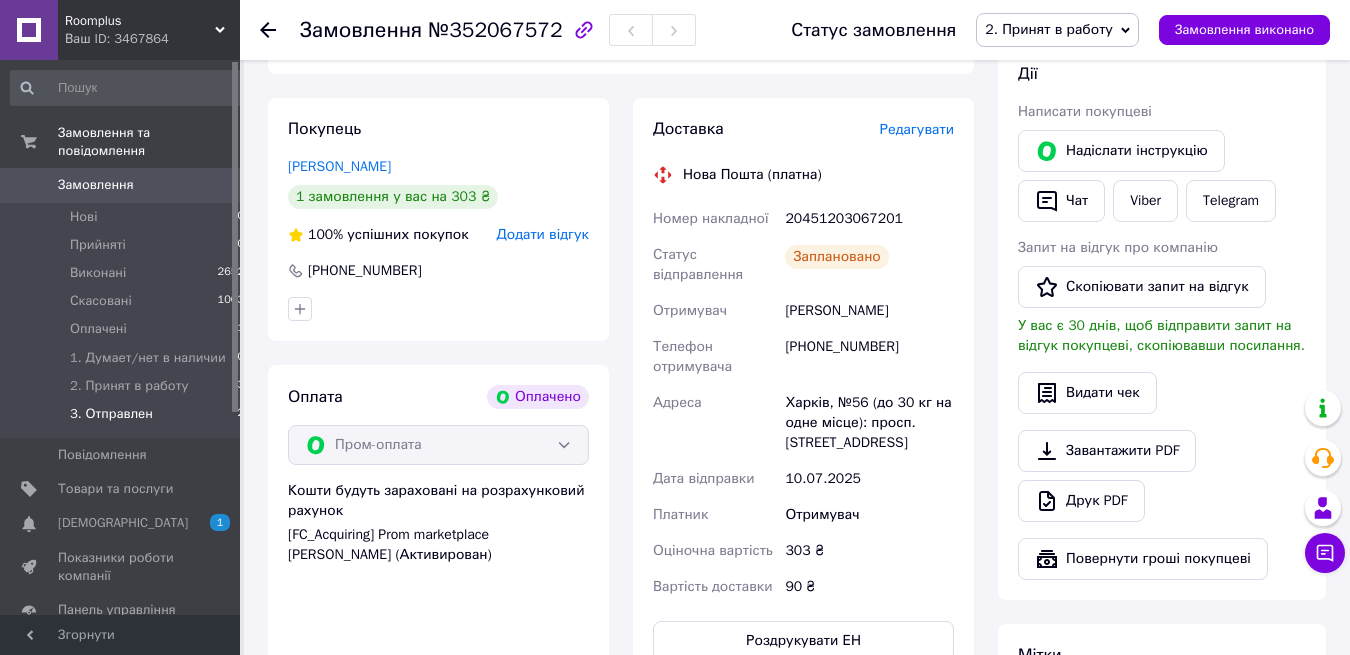 click on "3. Отправлен" at bounding box center (111, 414) 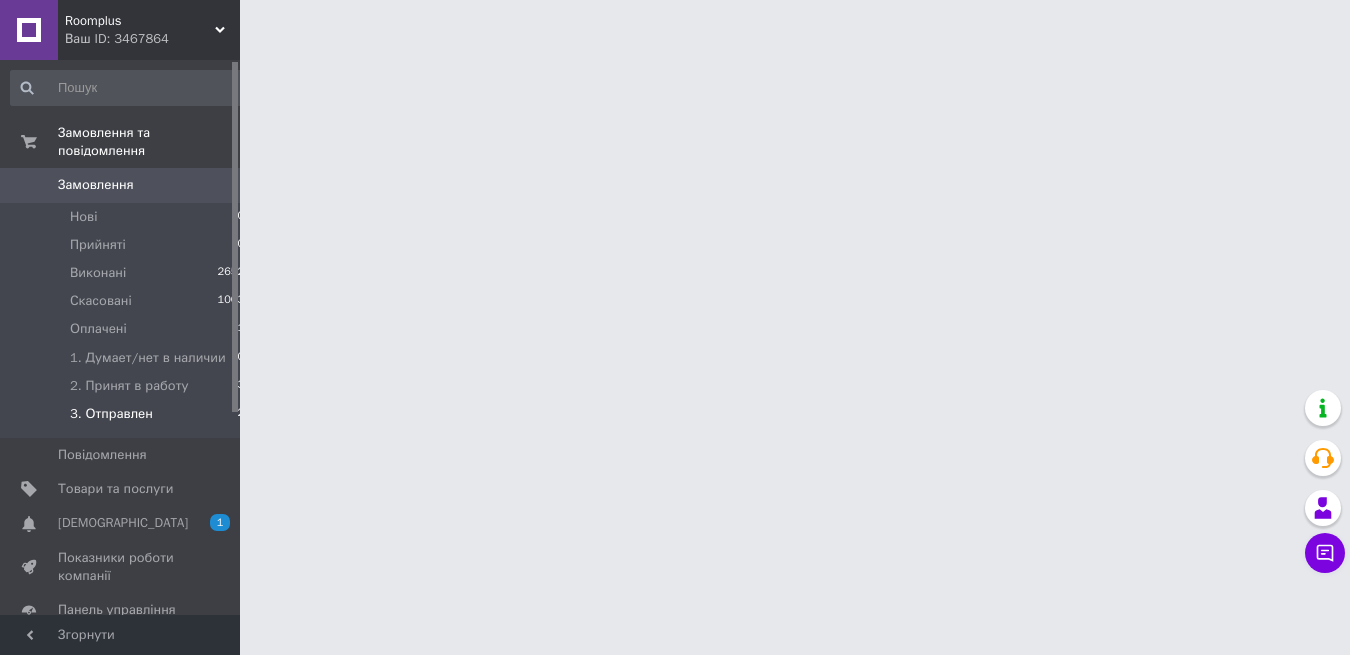 scroll, scrollTop: 0, scrollLeft: 0, axis: both 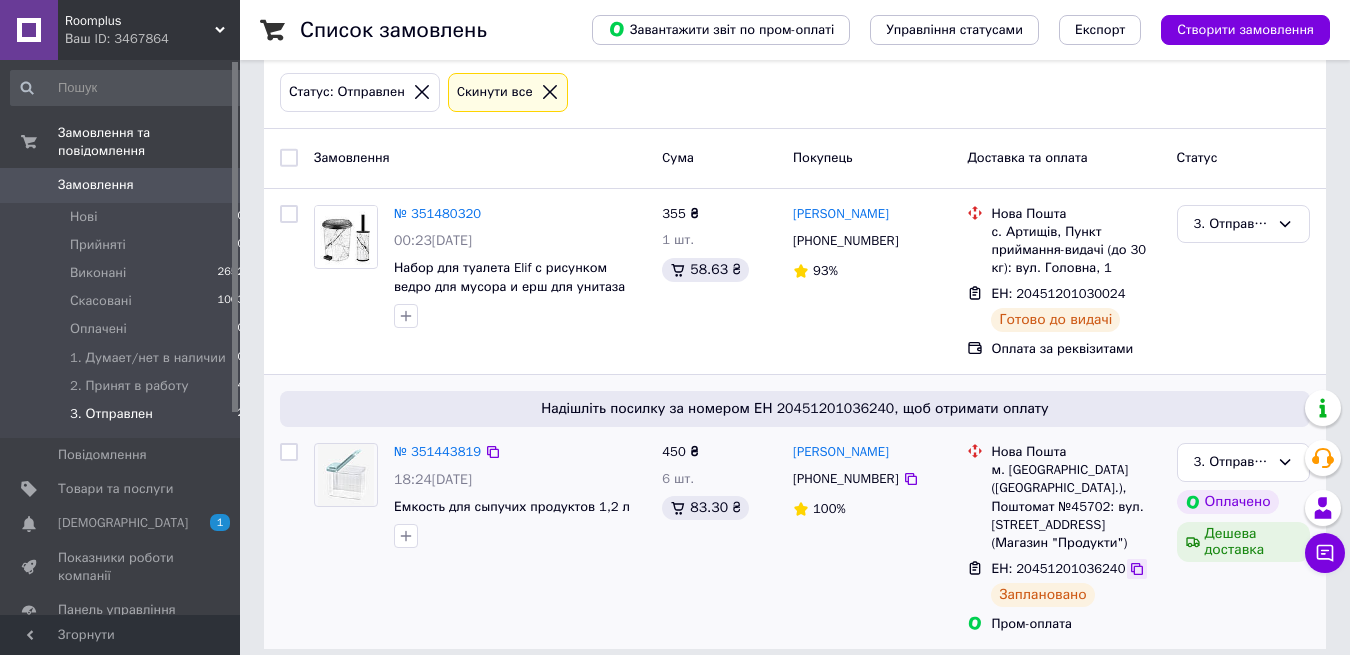 click 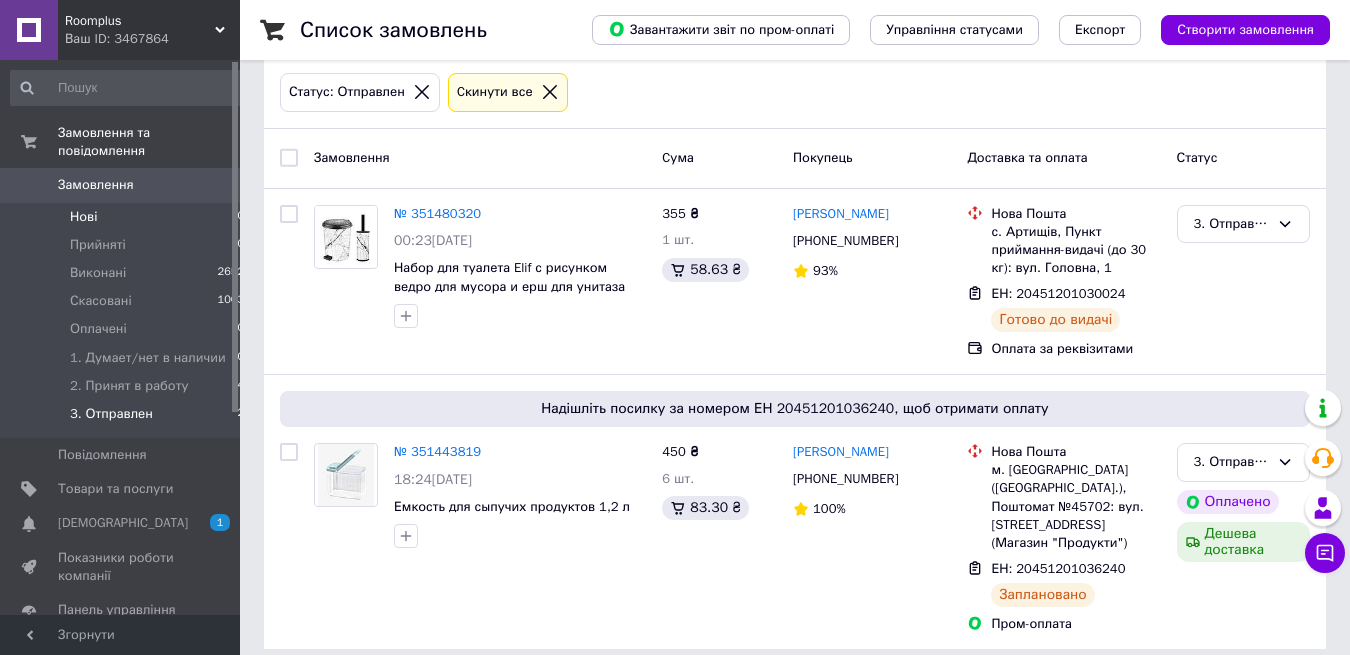 click on "Нові" at bounding box center [83, 217] 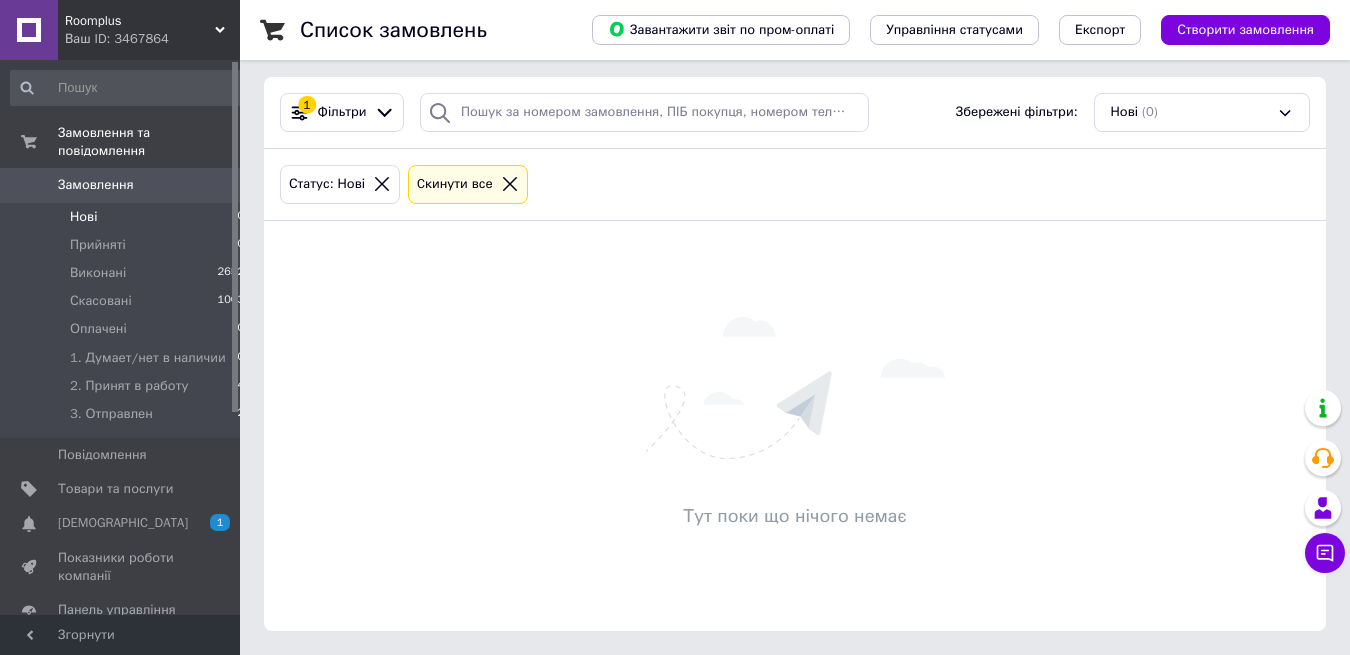 scroll, scrollTop: 0, scrollLeft: 0, axis: both 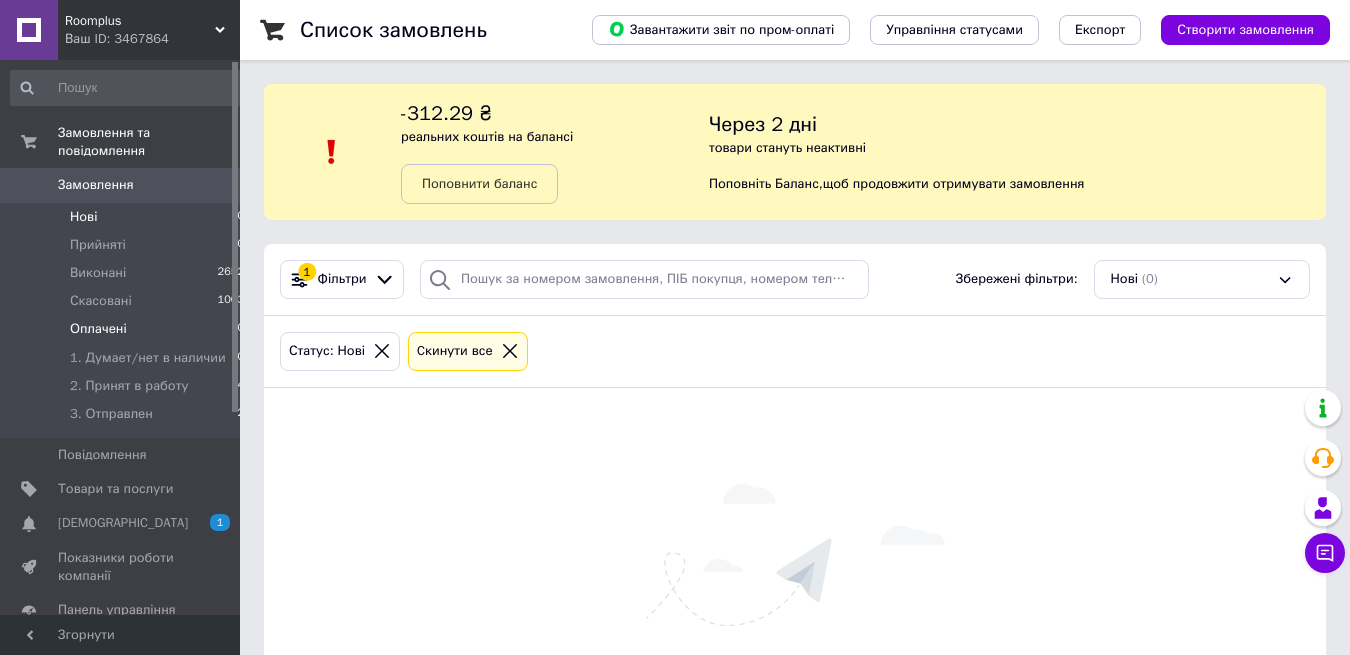 click on "Оплачені" at bounding box center [98, 329] 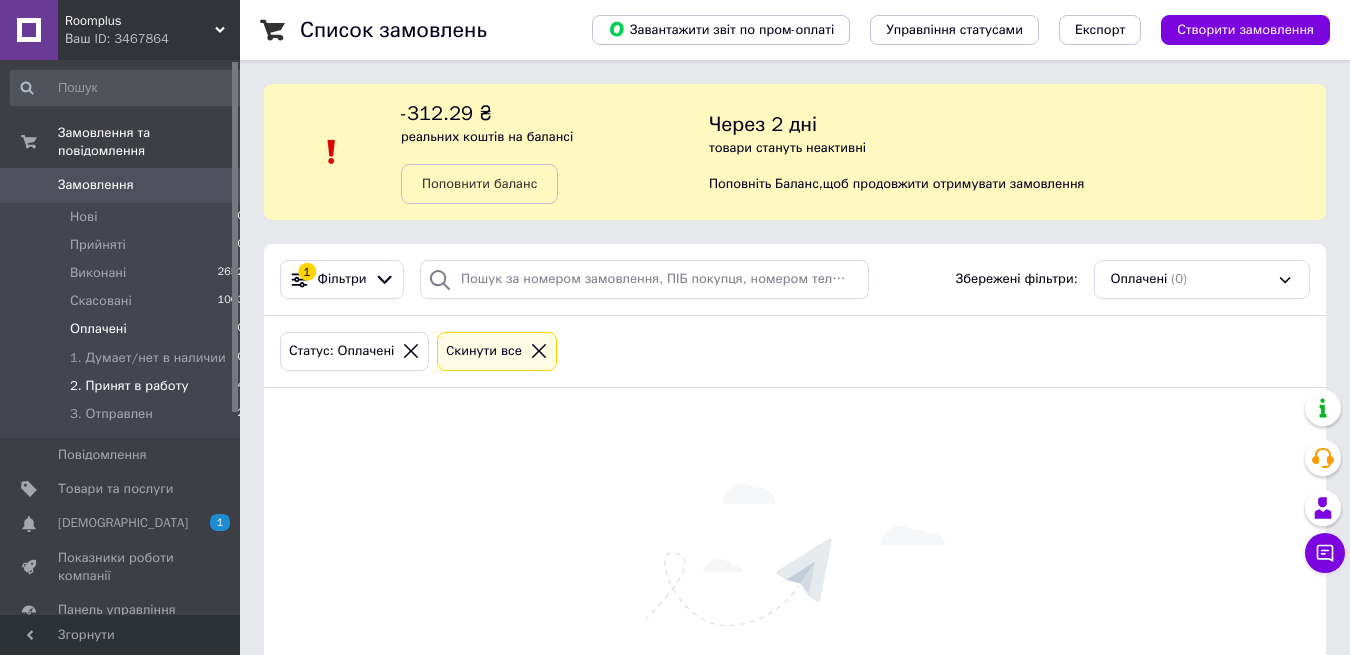click on "2. Принят в работу" at bounding box center (129, 386) 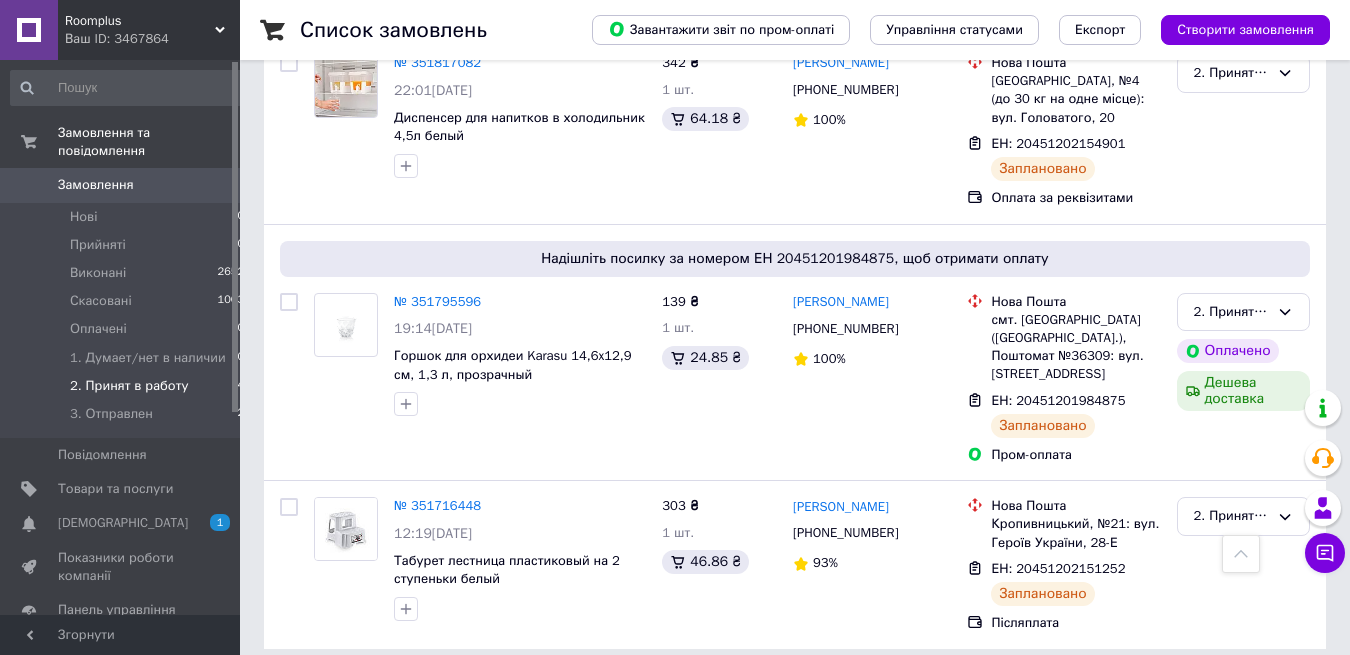 scroll, scrollTop: 546, scrollLeft: 0, axis: vertical 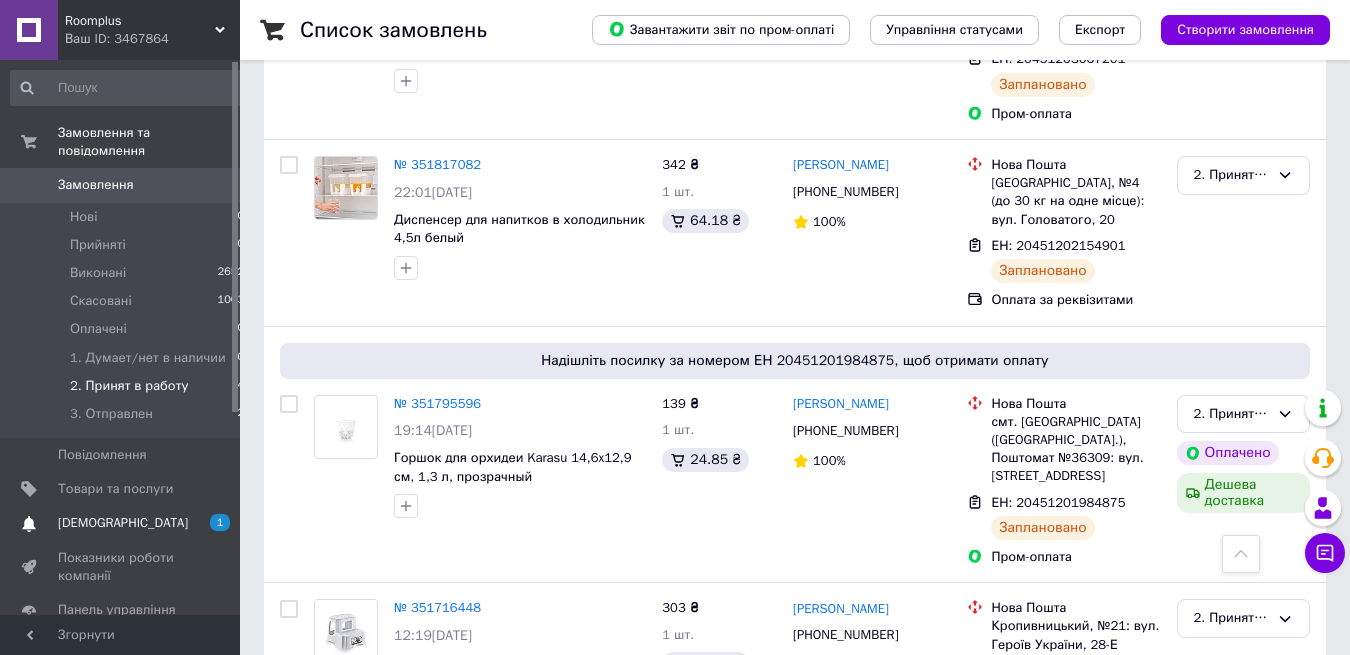 click on "[DEMOGRAPHIC_DATA]" at bounding box center (123, 523) 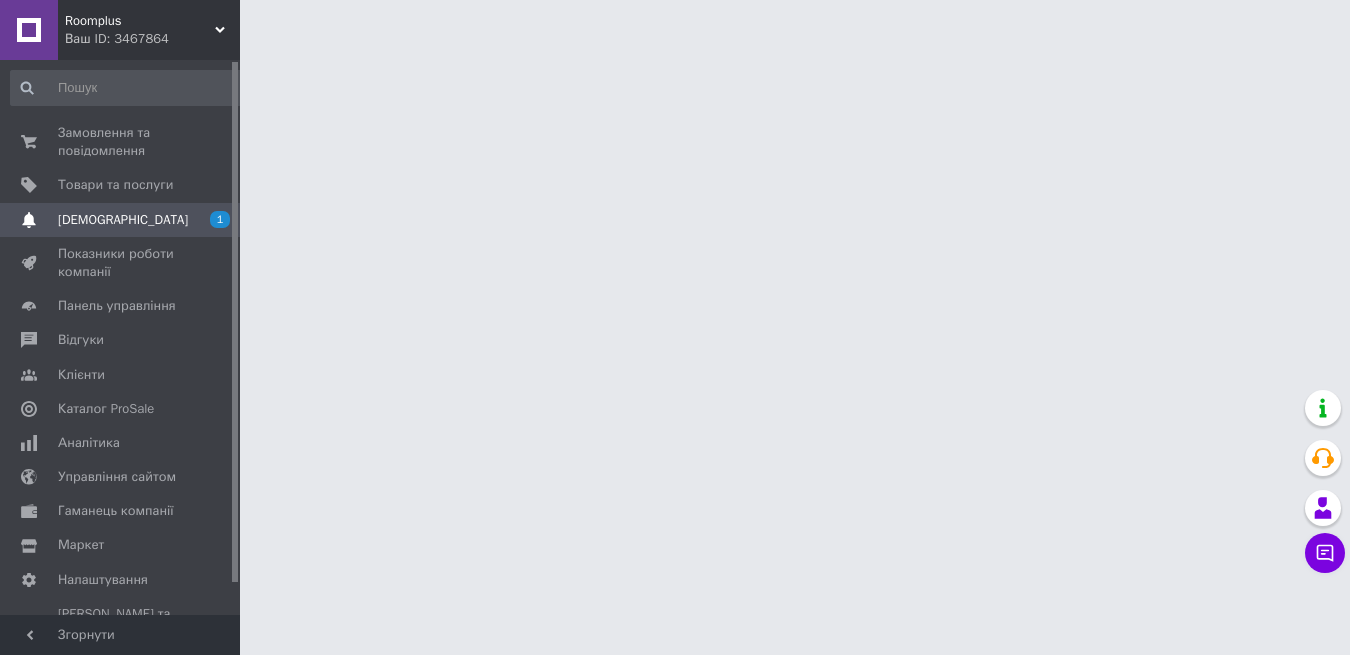 scroll, scrollTop: 0, scrollLeft: 0, axis: both 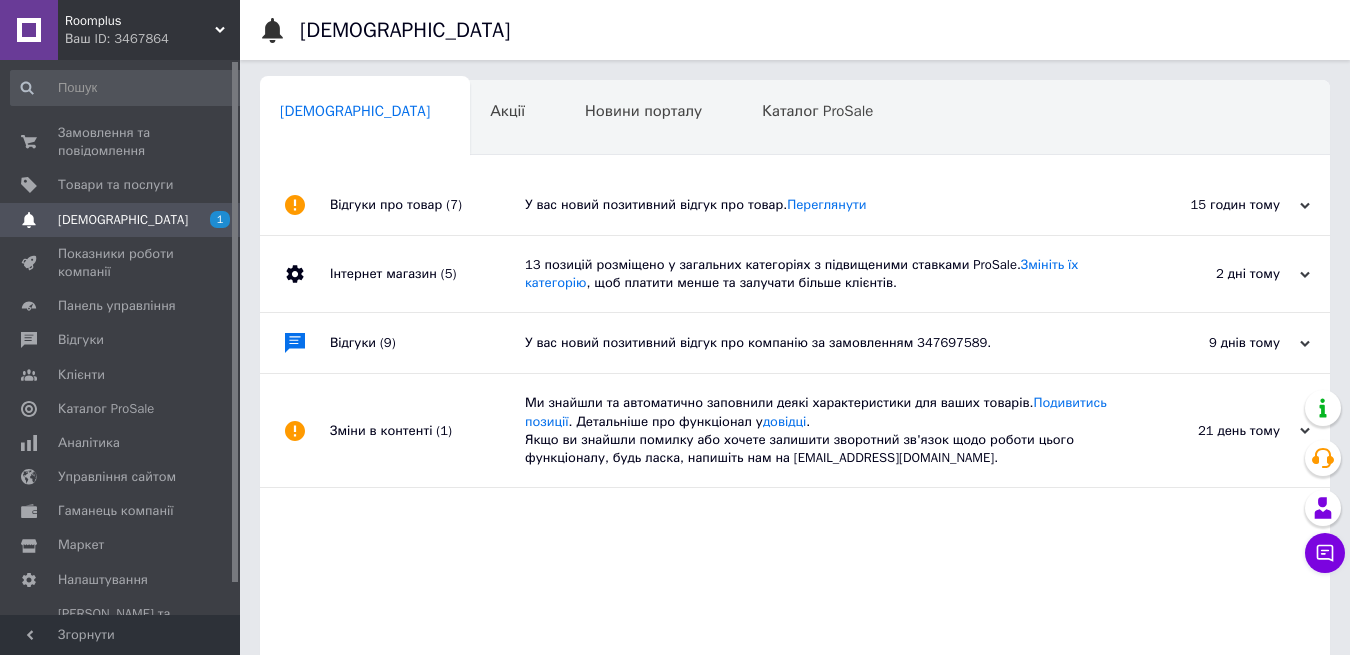 click on "У вас новий позитивний відгук про товар.  [GEOGRAPHIC_DATA]" at bounding box center (817, 205) 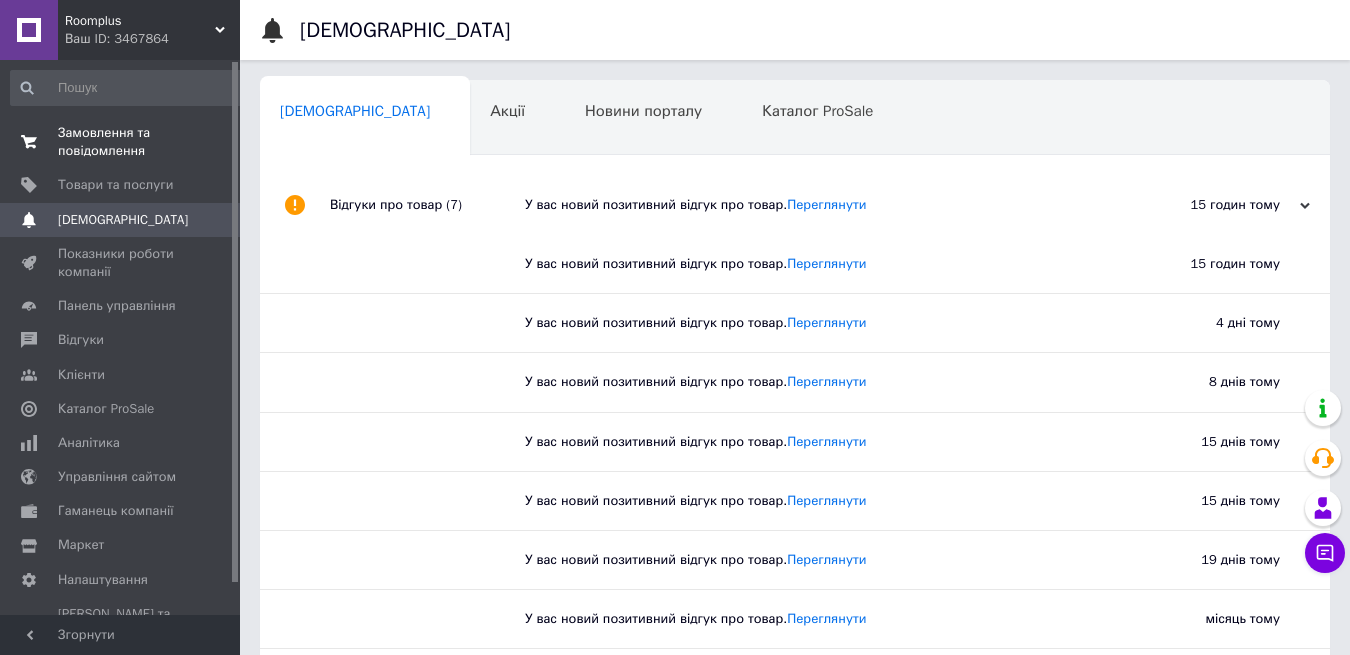click on "Замовлення та повідомлення" at bounding box center [121, 142] 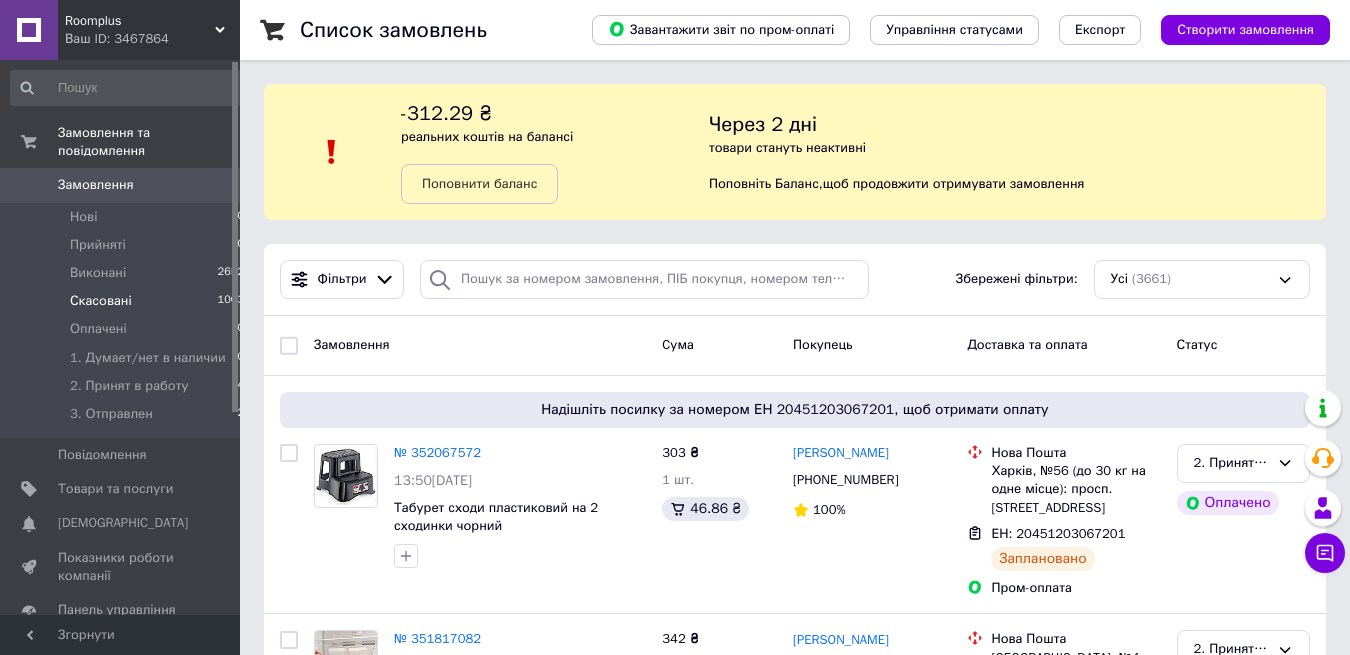 click on "Скасовані" at bounding box center [101, 301] 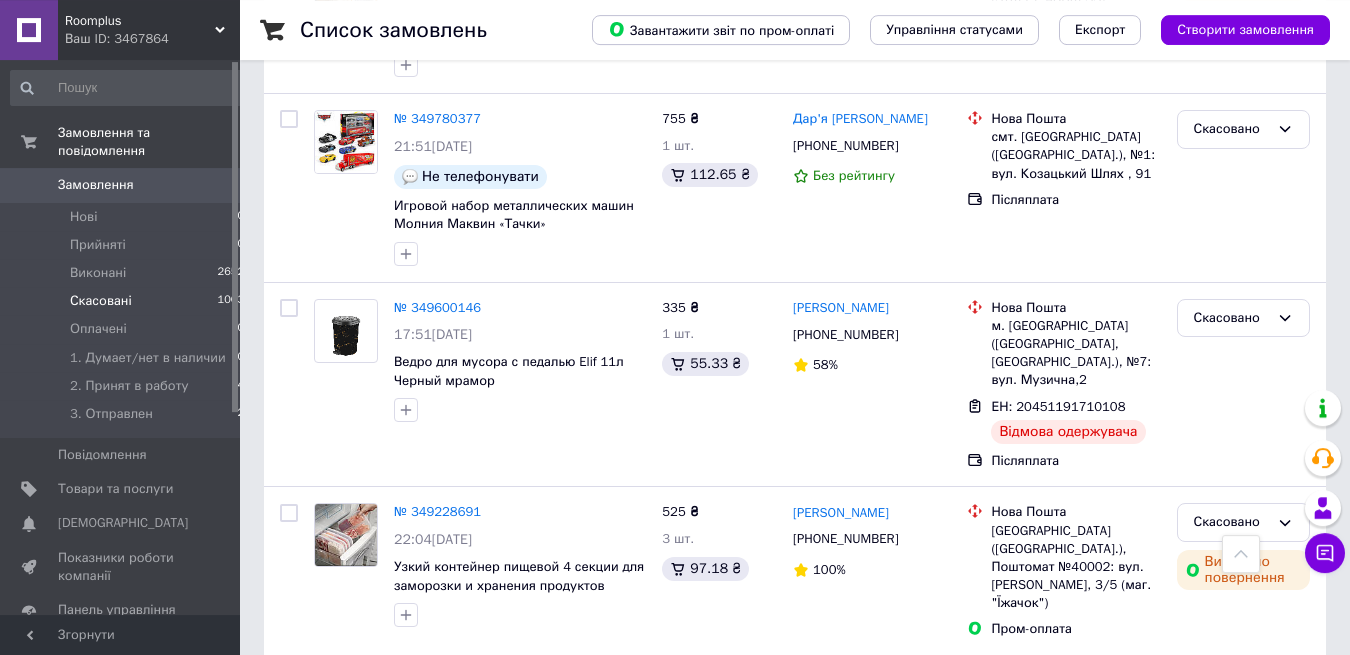 scroll, scrollTop: 1530, scrollLeft: 0, axis: vertical 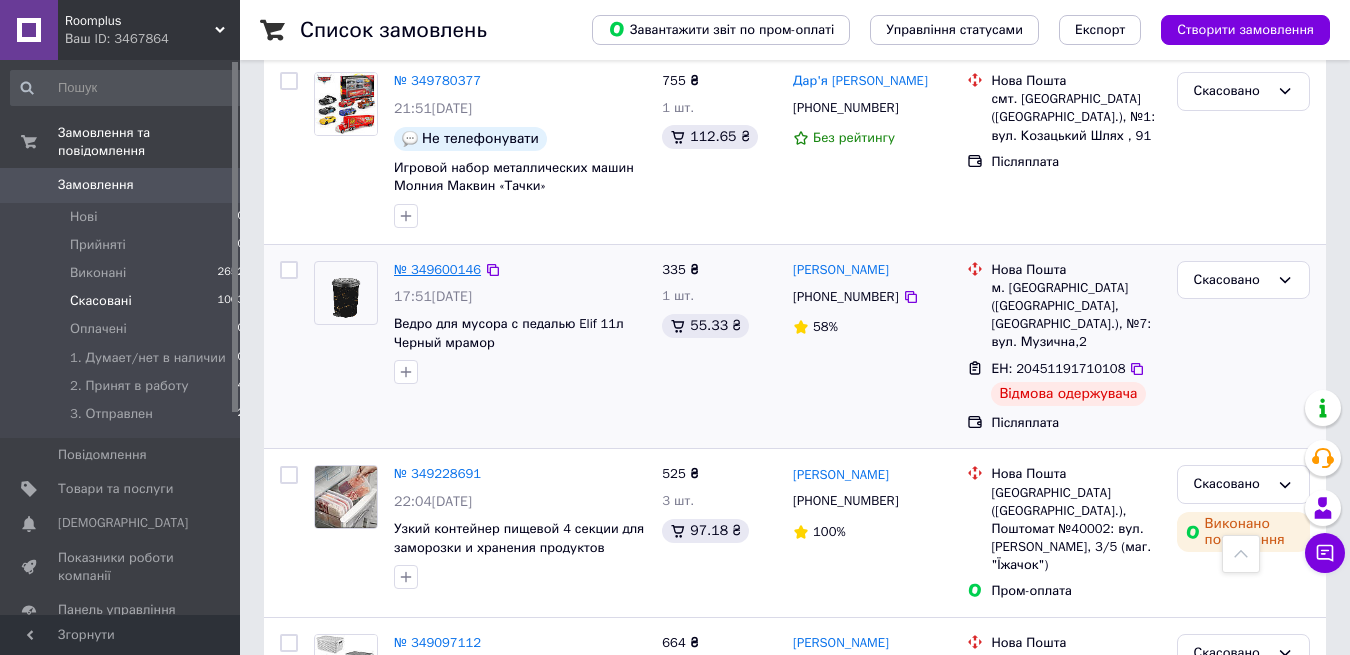click on "№ 349600146" at bounding box center (437, 269) 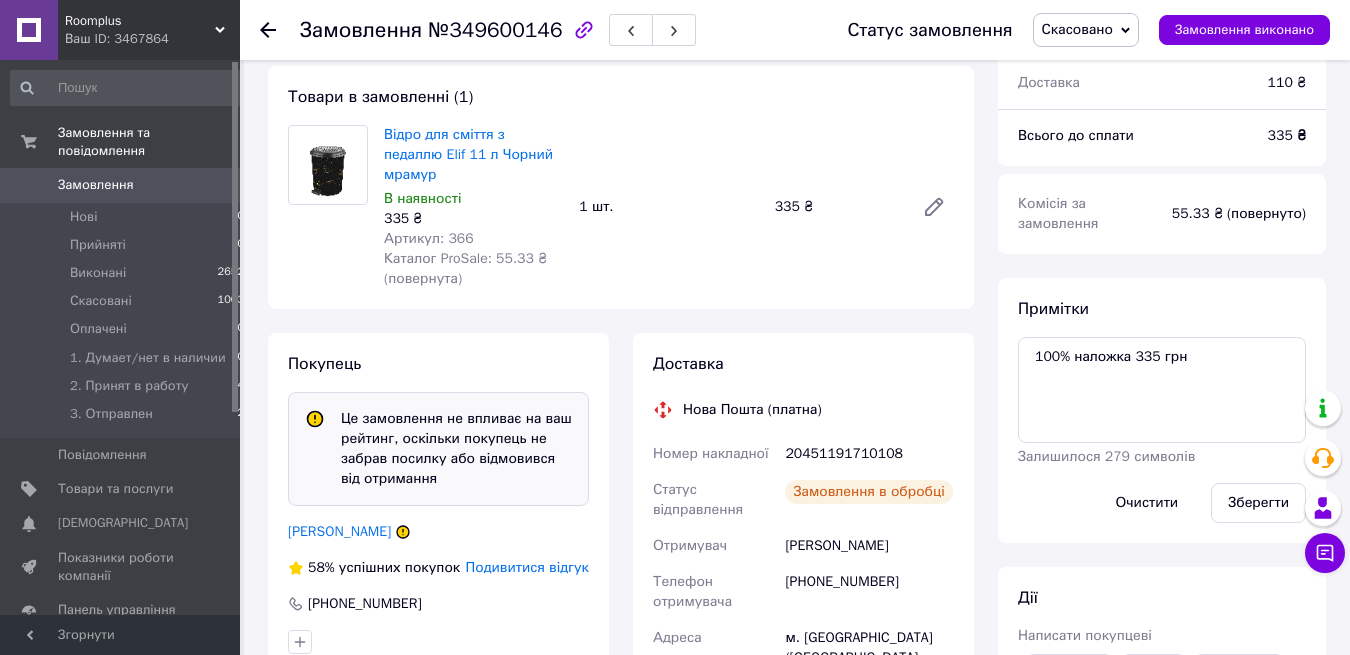 scroll, scrollTop: 194, scrollLeft: 0, axis: vertical 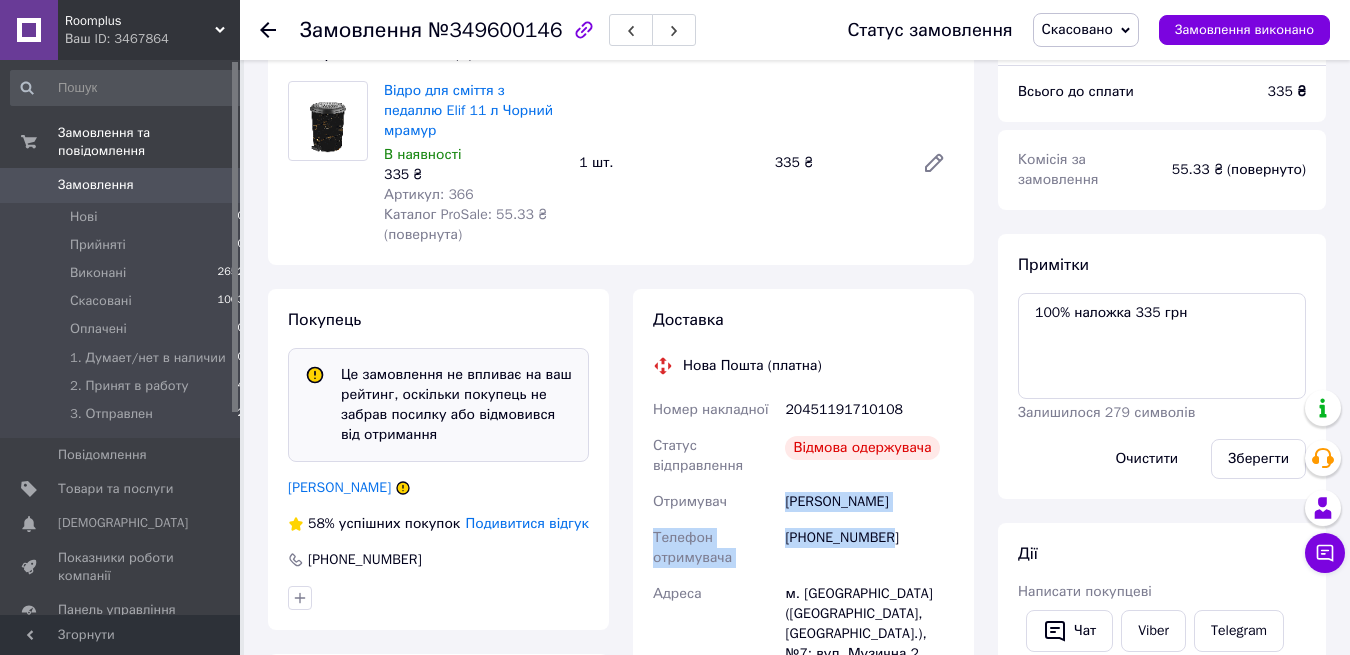 drag, startPoint x: 805, startPoint y: 480, endPoint x: 902, endPoint y: 528, distance: 108.226616 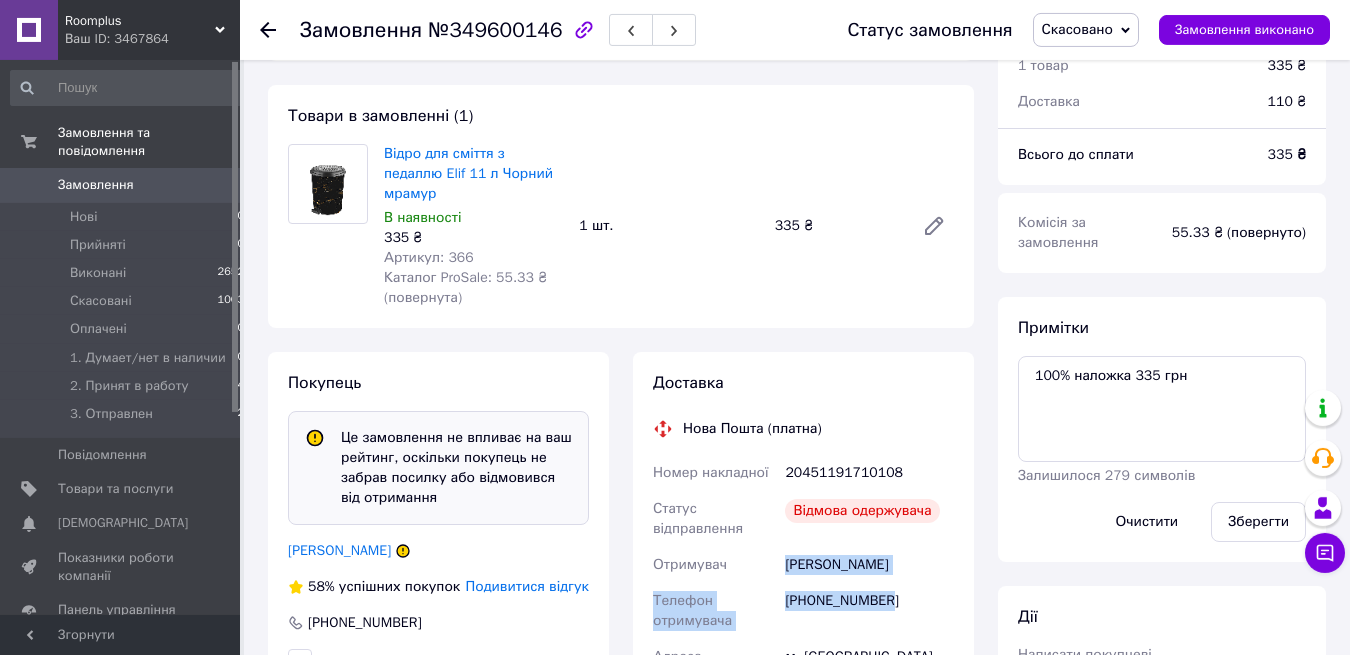 scroll, scrollTop: 92, scrollLeft: 0, axis: vertical 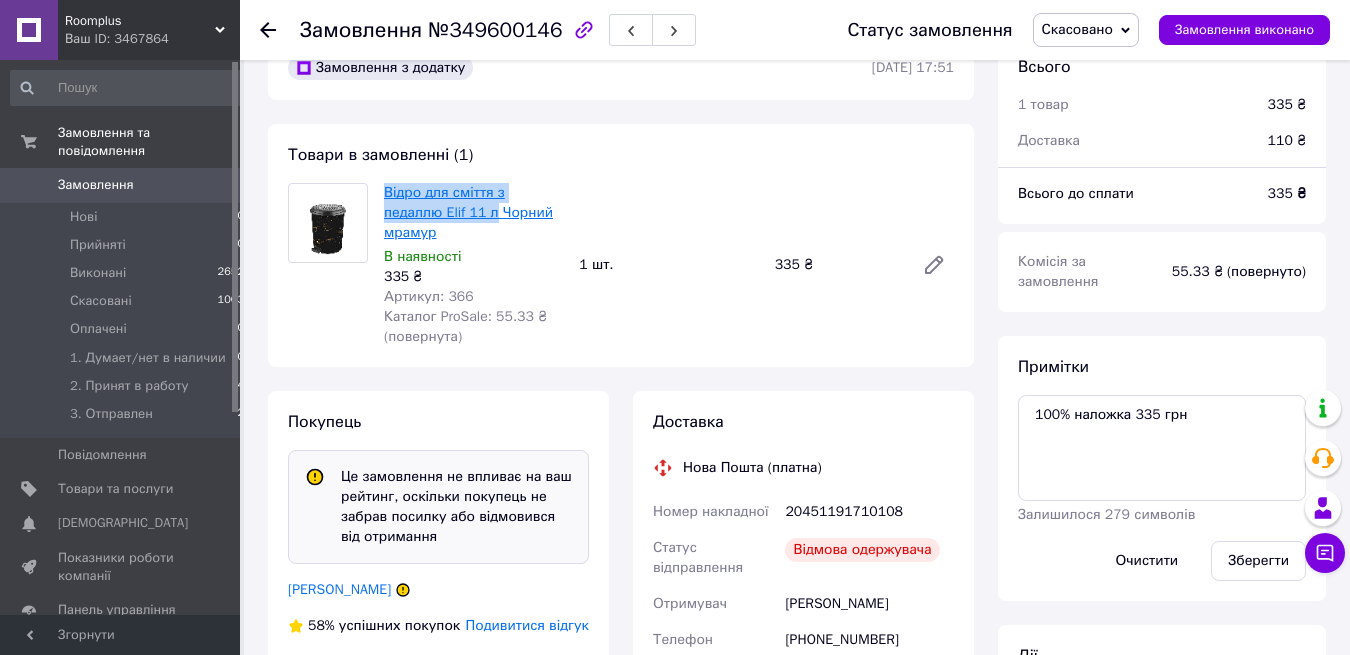 drag, startPoint x: 380, startPoint y: 189, endPoint x: 429, endPoint y: 210, distance: 53.310413 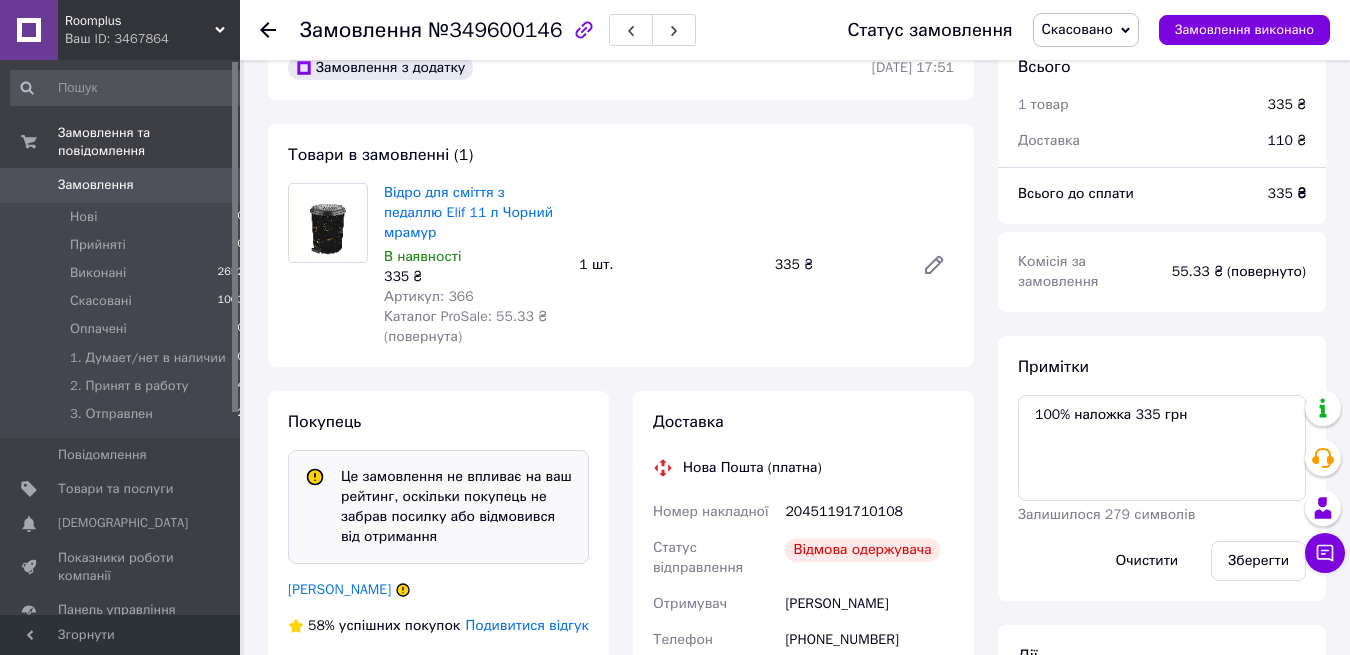 click 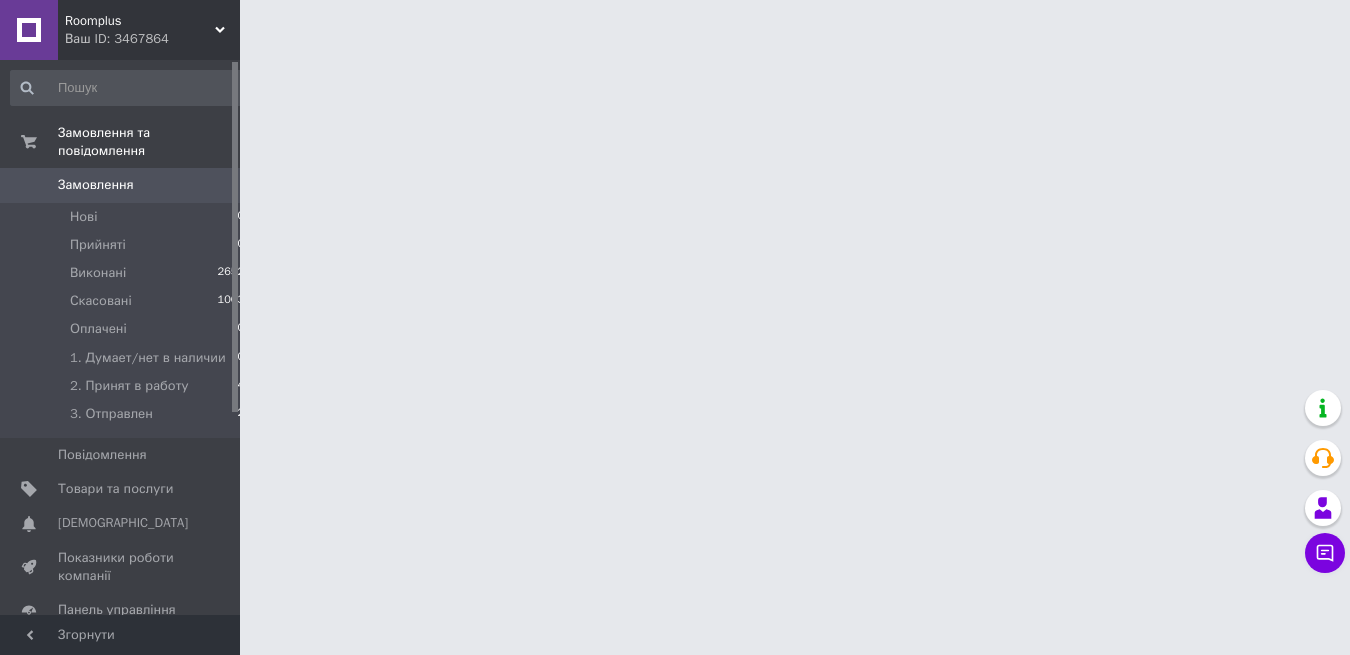 scroll, scrollTop: 0, scrollLeft: 0, axis: both 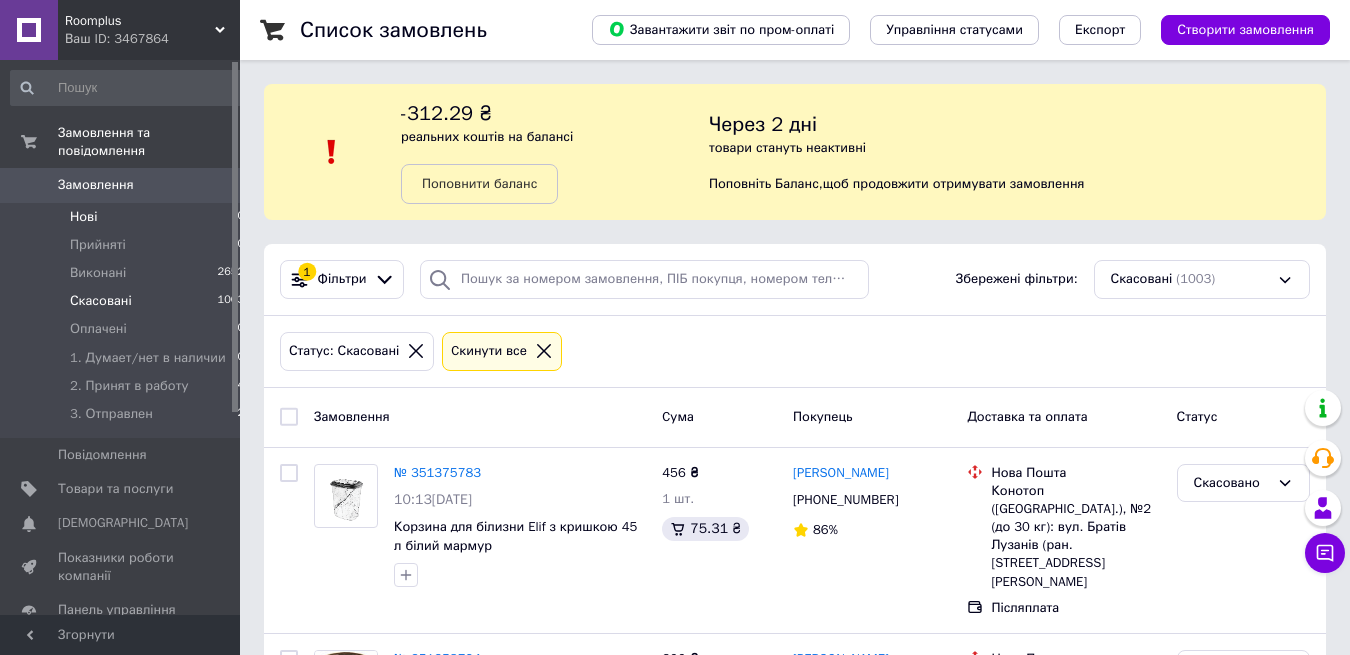 click on "Нові" at bounding box center (83, 217) 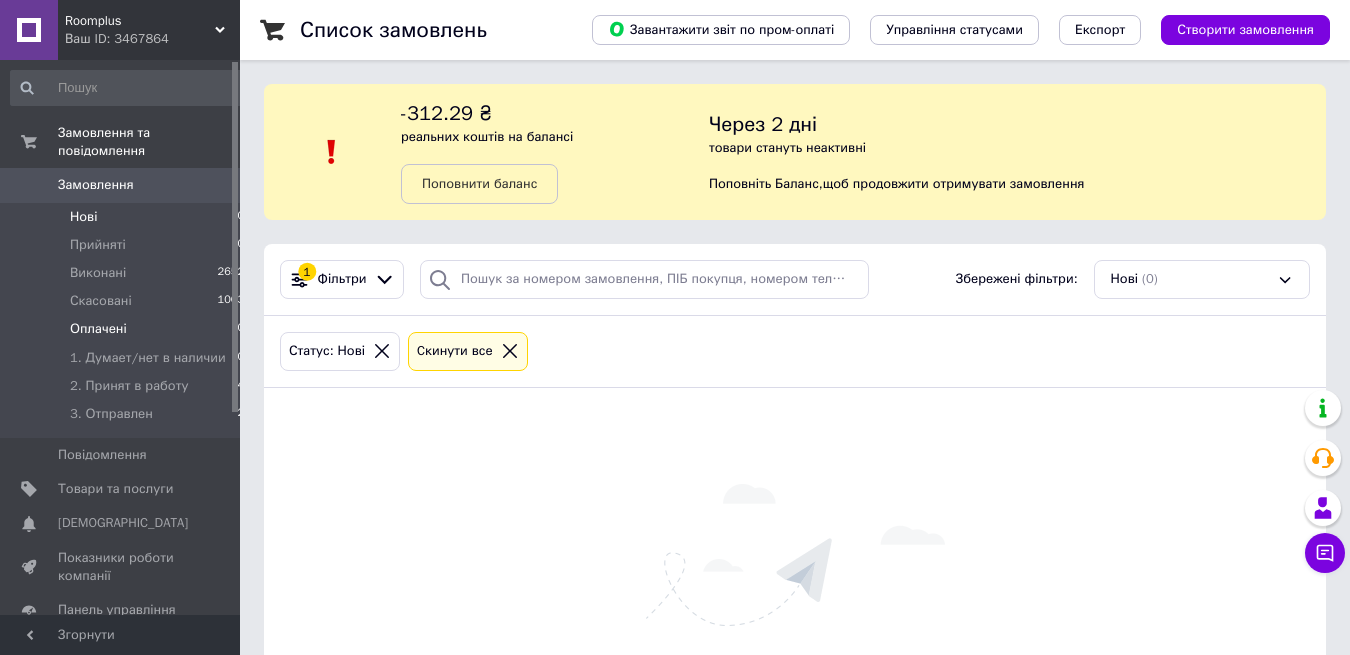 click on "Оплачені" at bounding box center [98, 329] 